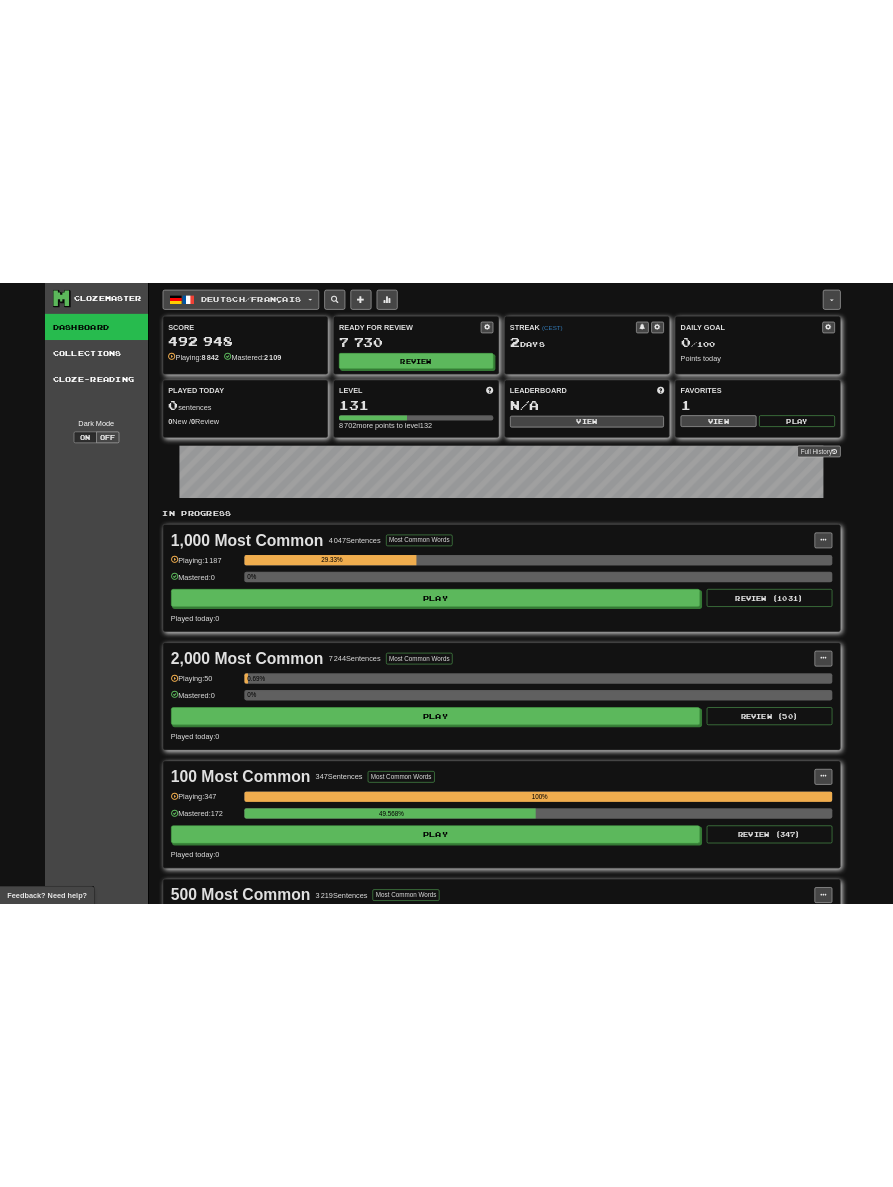 scroll, scrollTop: 0, scrollLeft: 0, axis: both 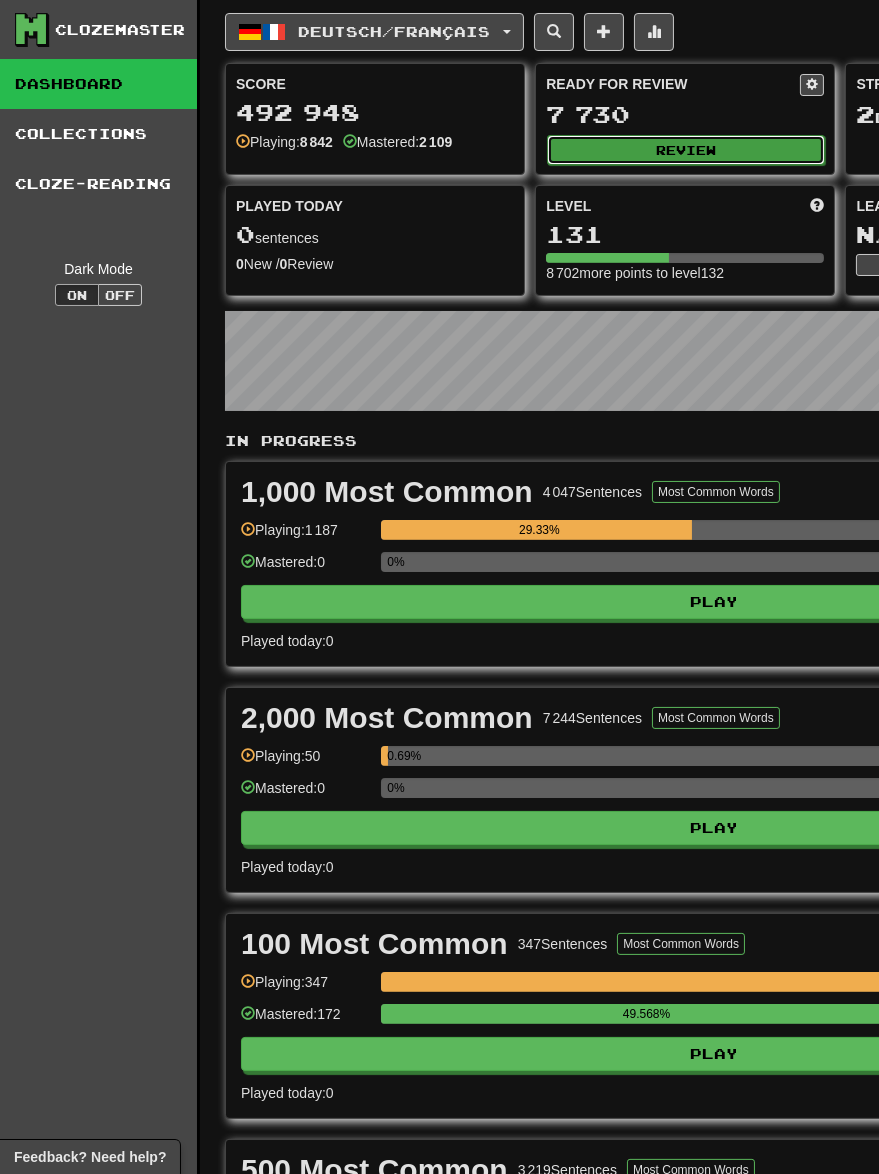 click on "Review" at bounding box center (686, 150) 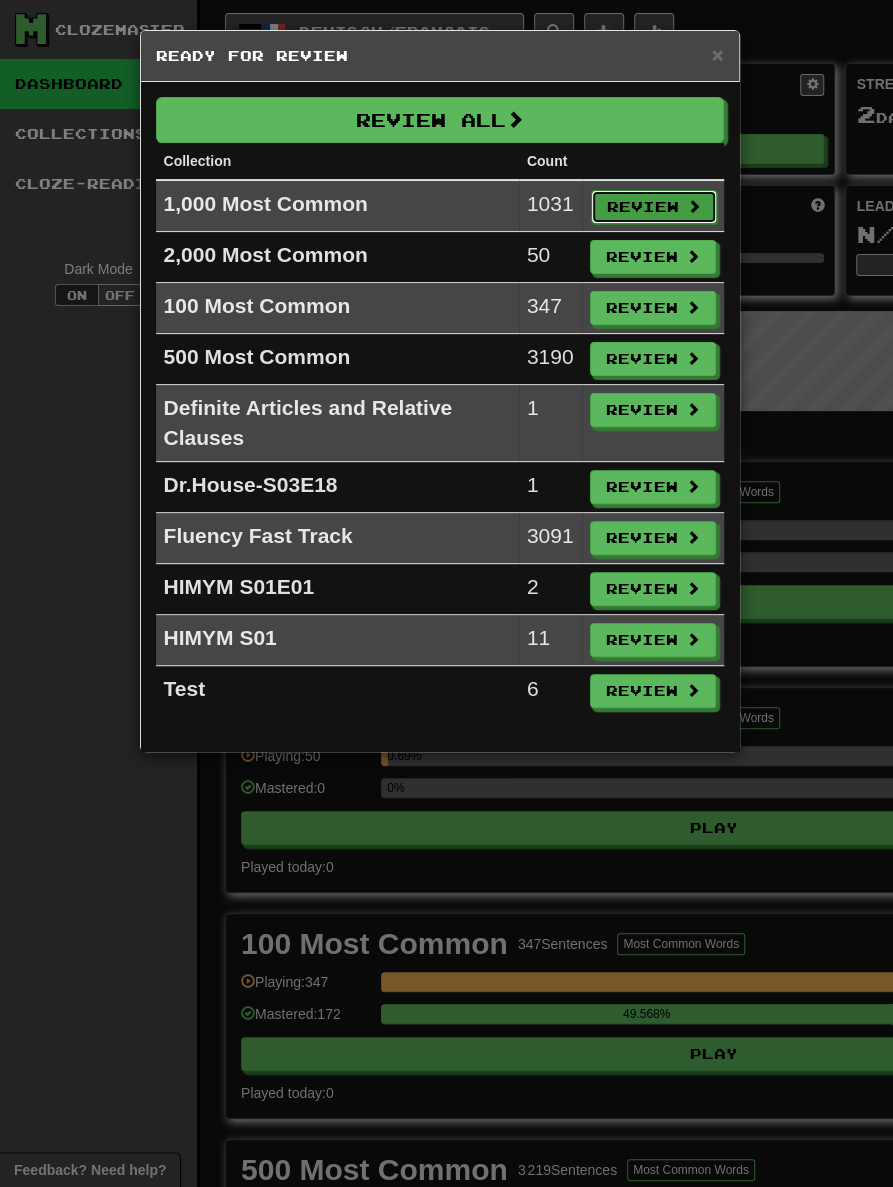click on "Review" at bounding box center (654, 207) 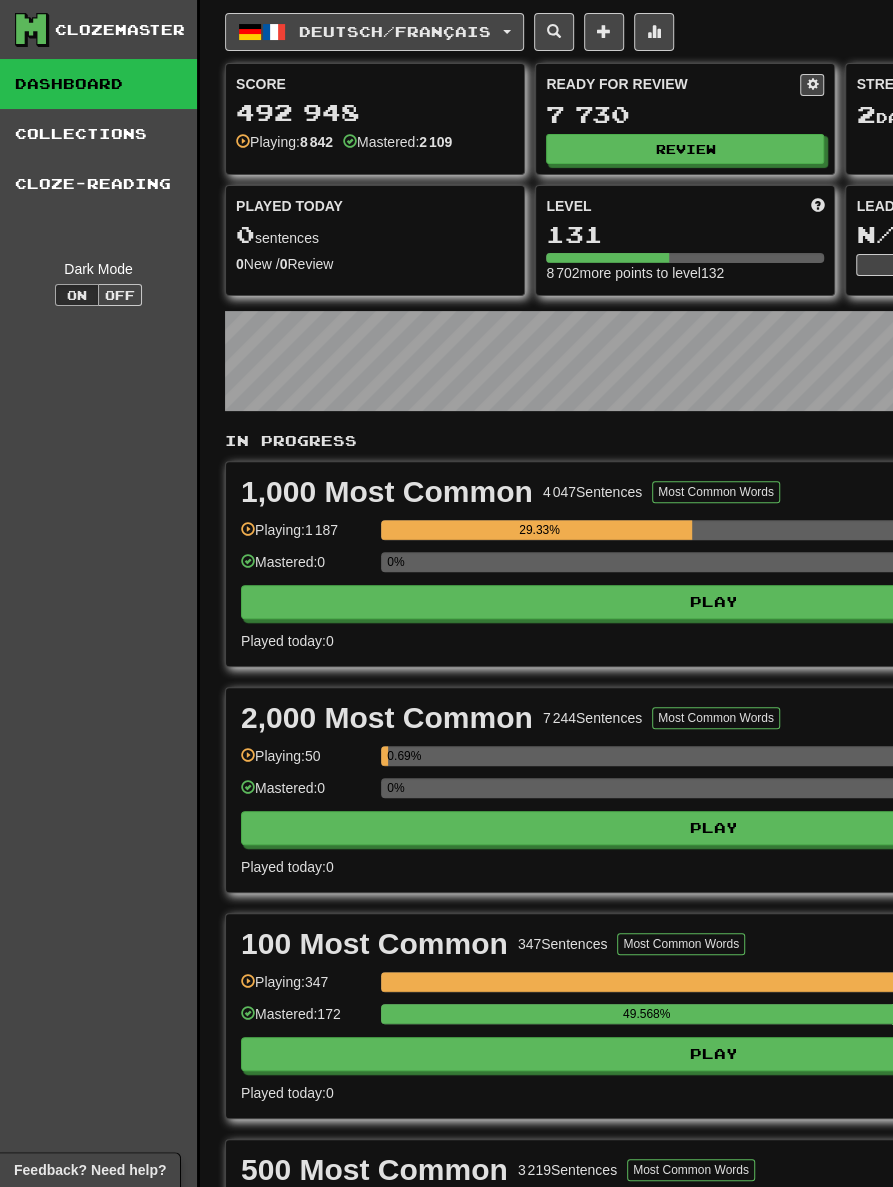 select on "********" 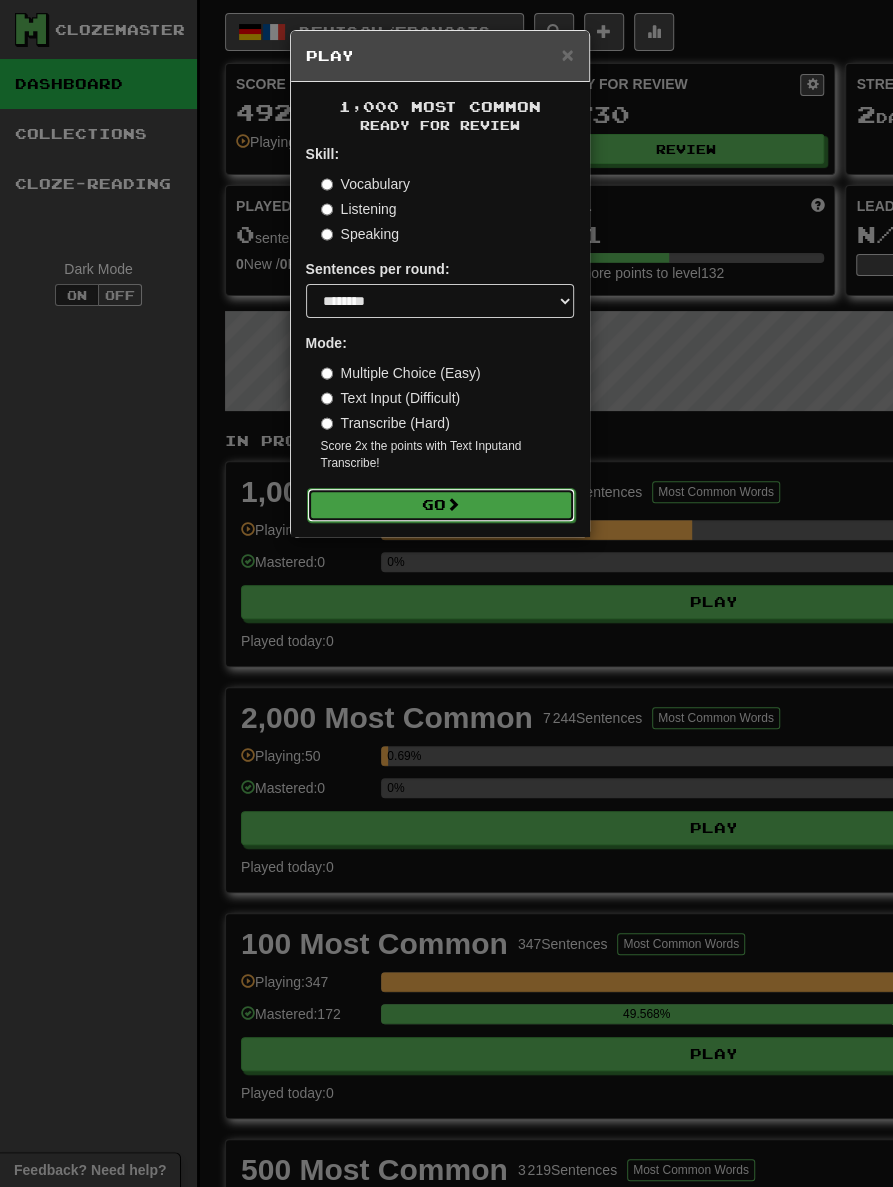 click on "Go" at bounding box center (441, 505) 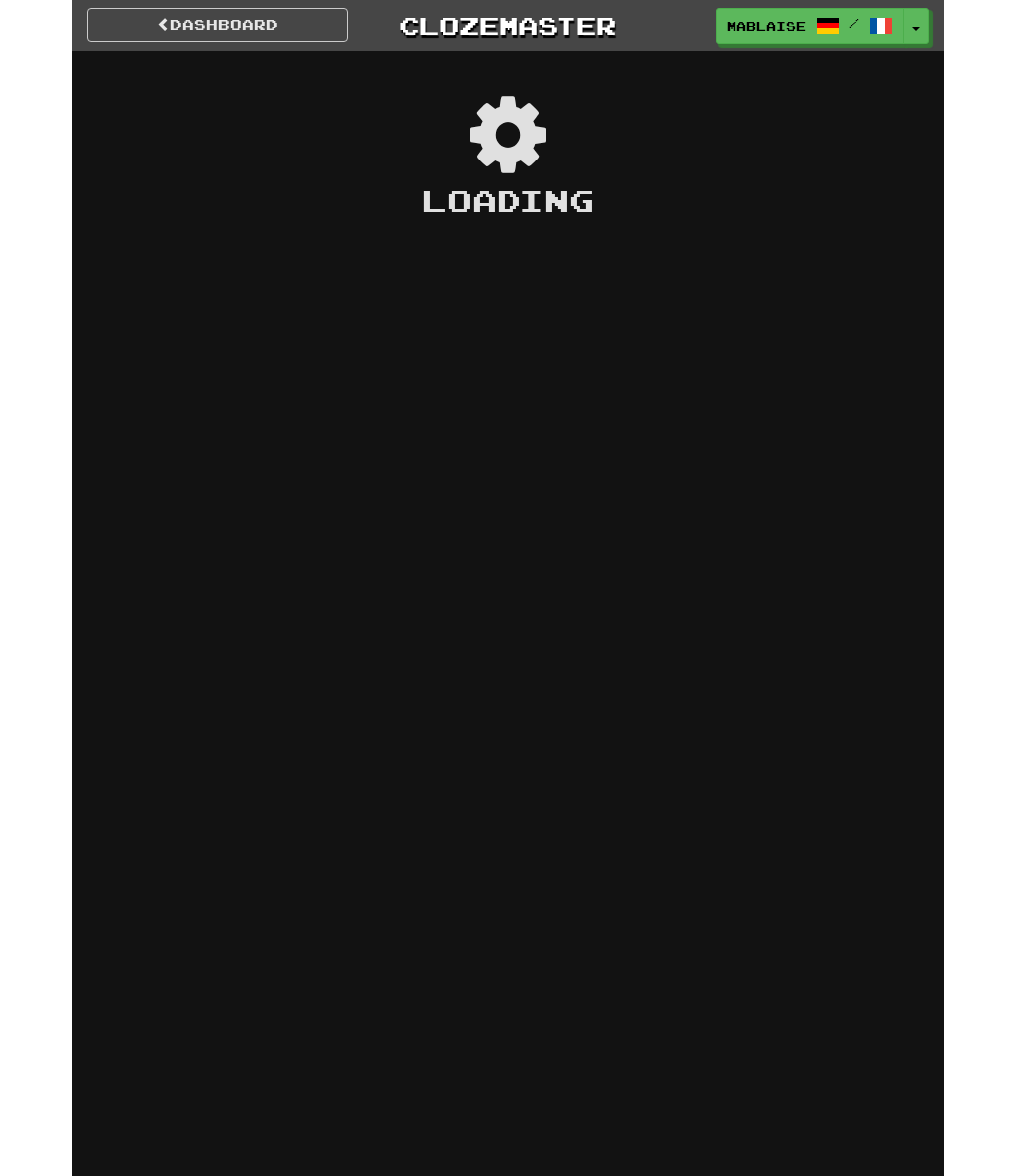 scroll, scrollTop: 0, scrollLeft: 0, axis: both 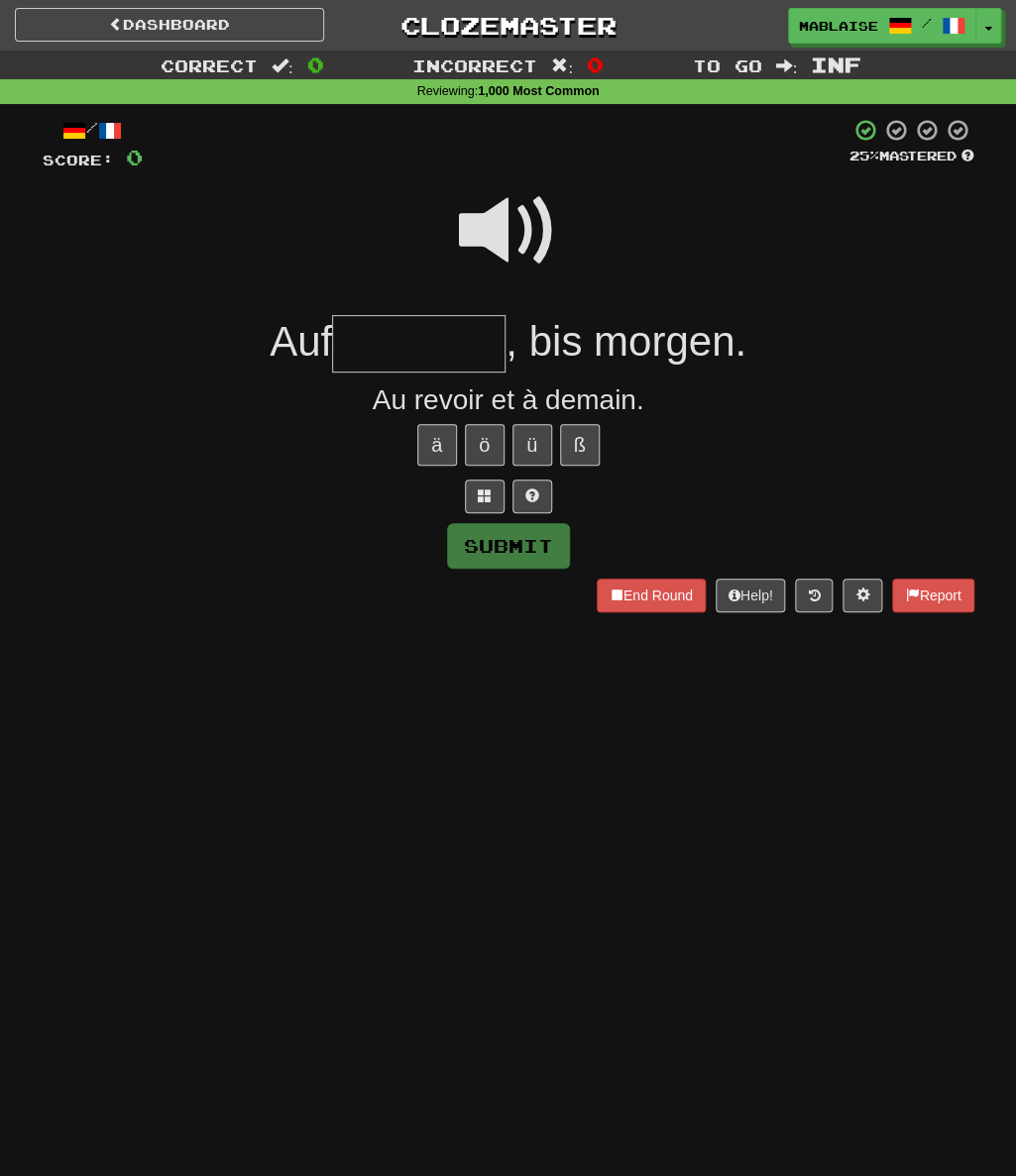 click at bounding box center [418, 344] 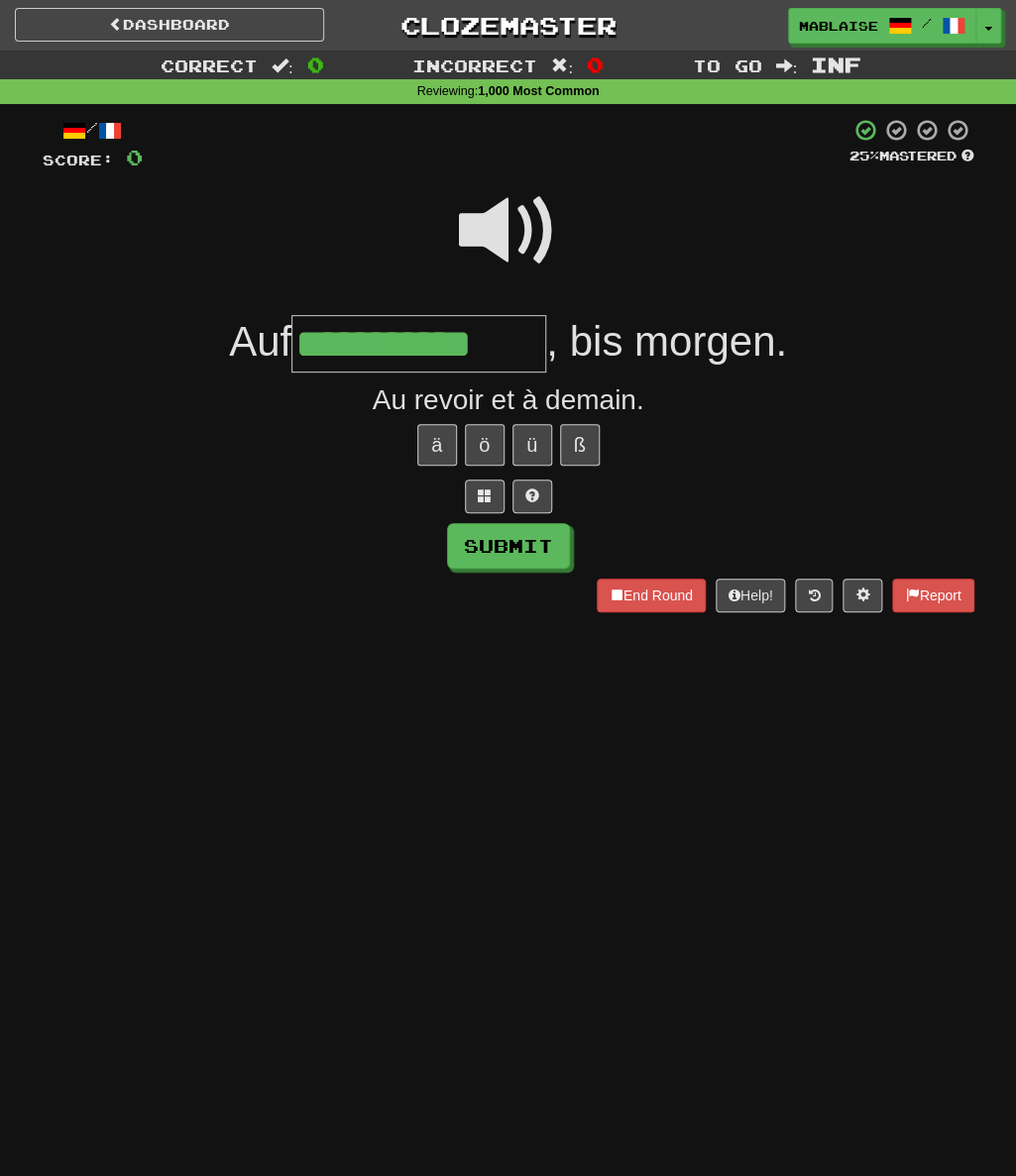 type on "**********" 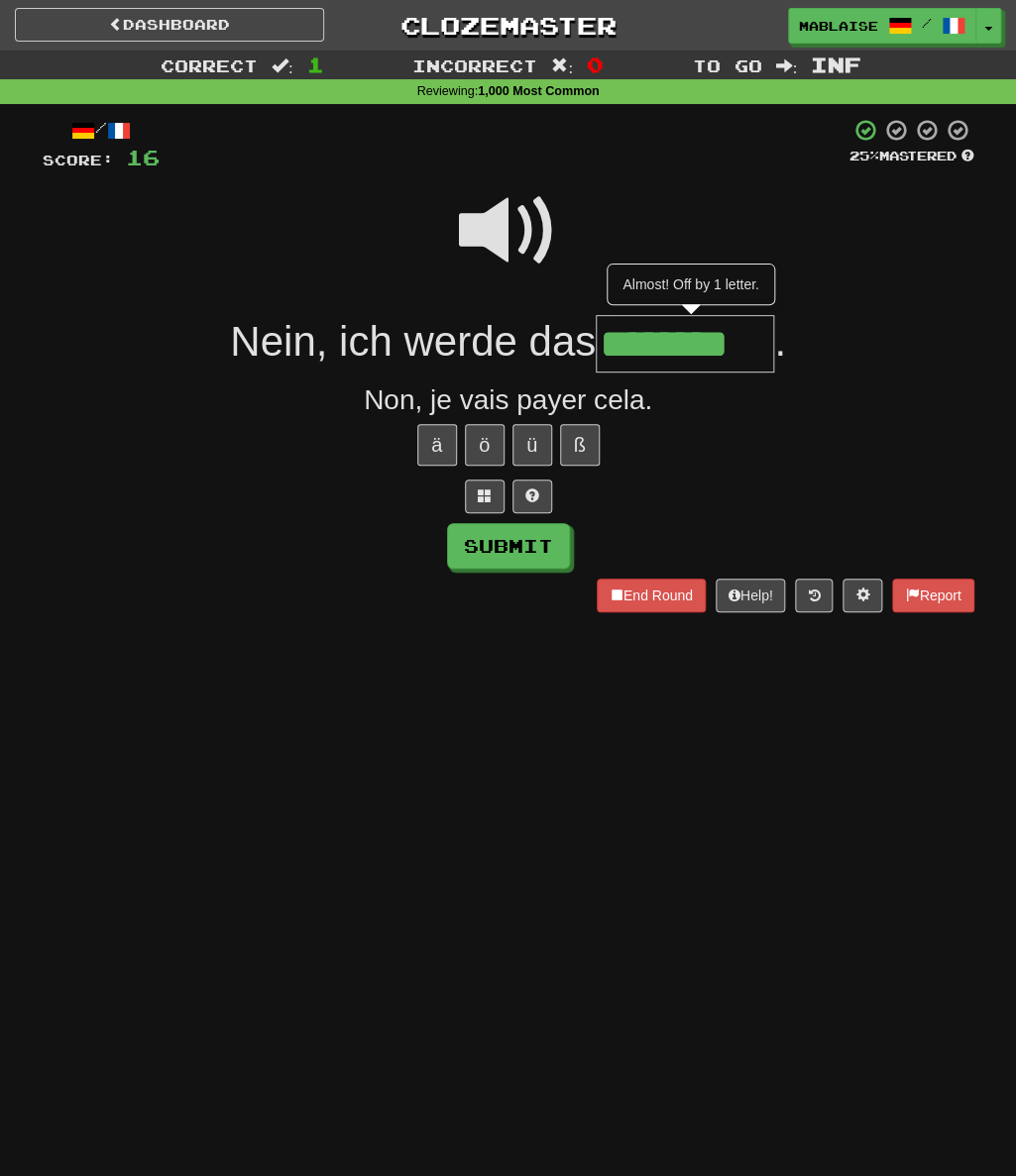 type on "********" 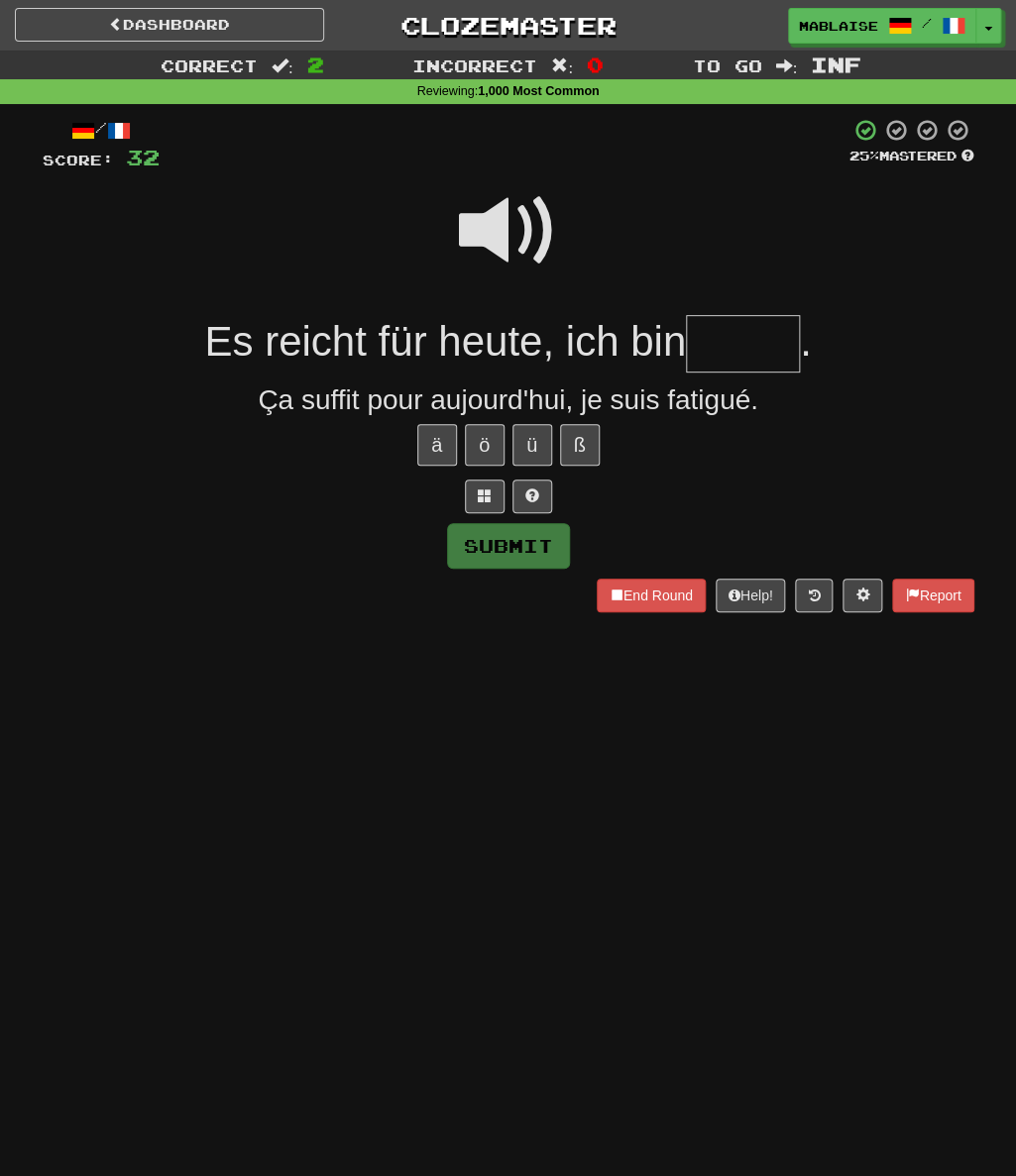 click at bounding box center (508, 231) 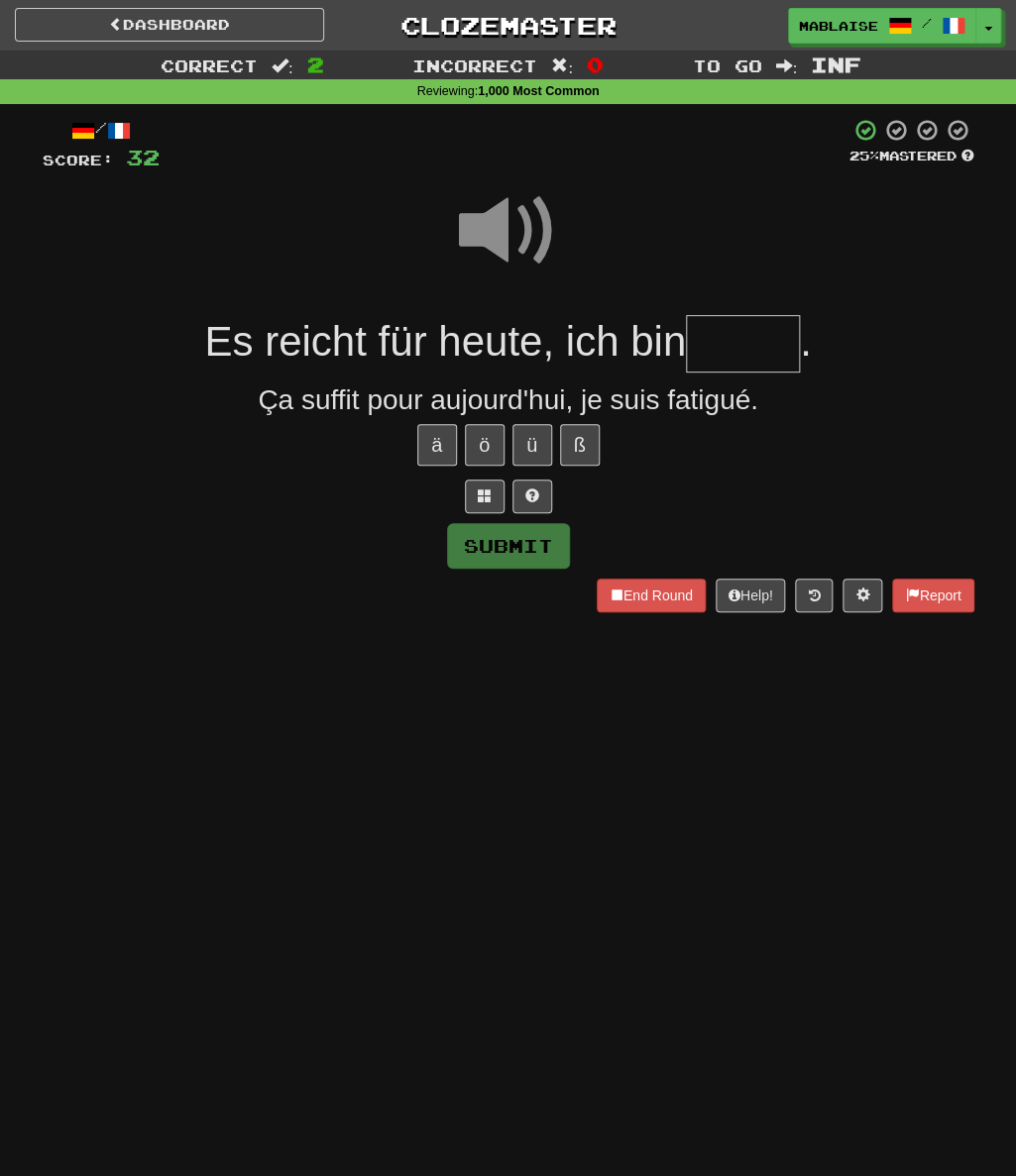 click at bounding box center [742, 344] 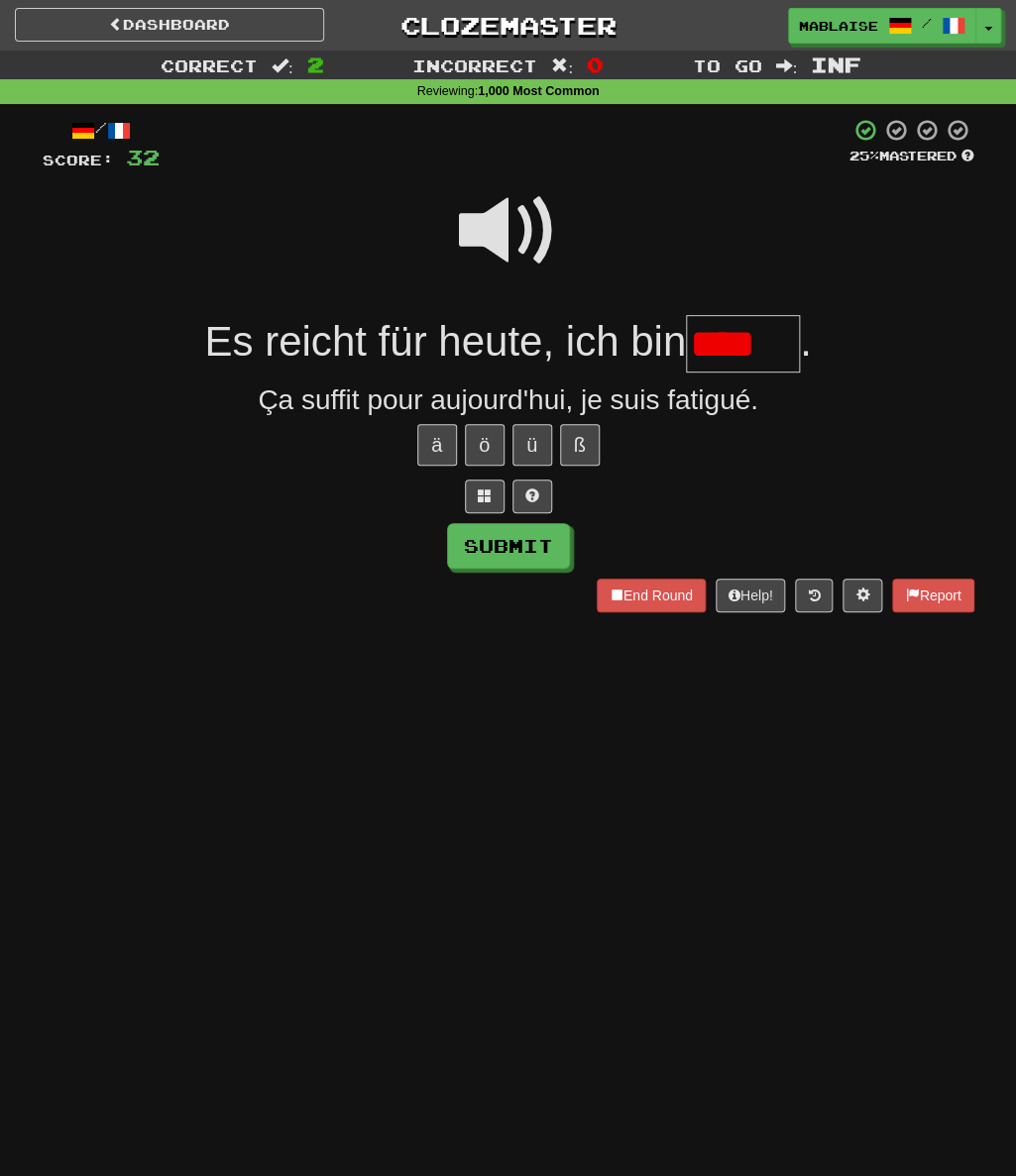 scroll, scrollTop: 0, scrollLeft: 0, axis: both 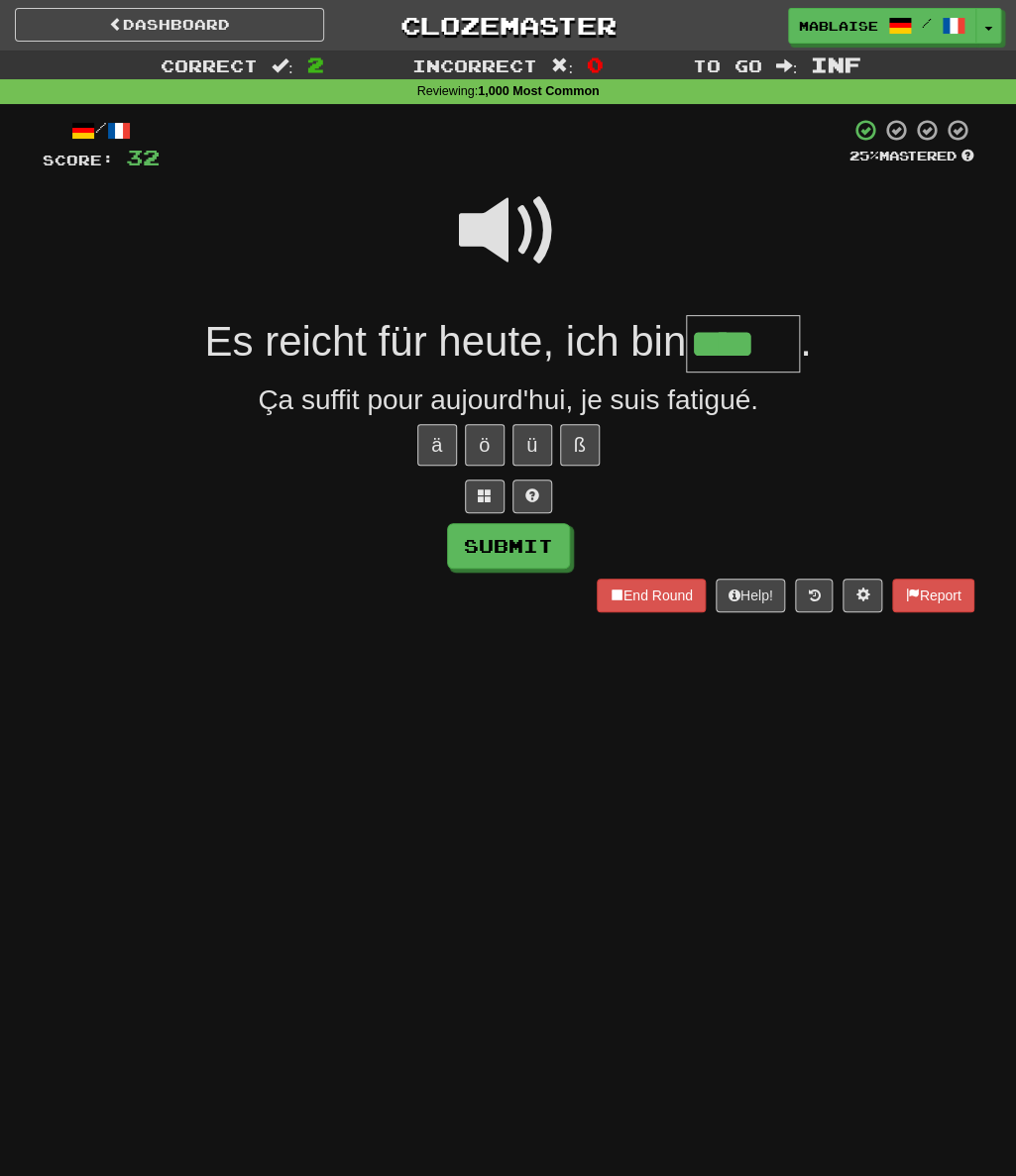 type on "****" 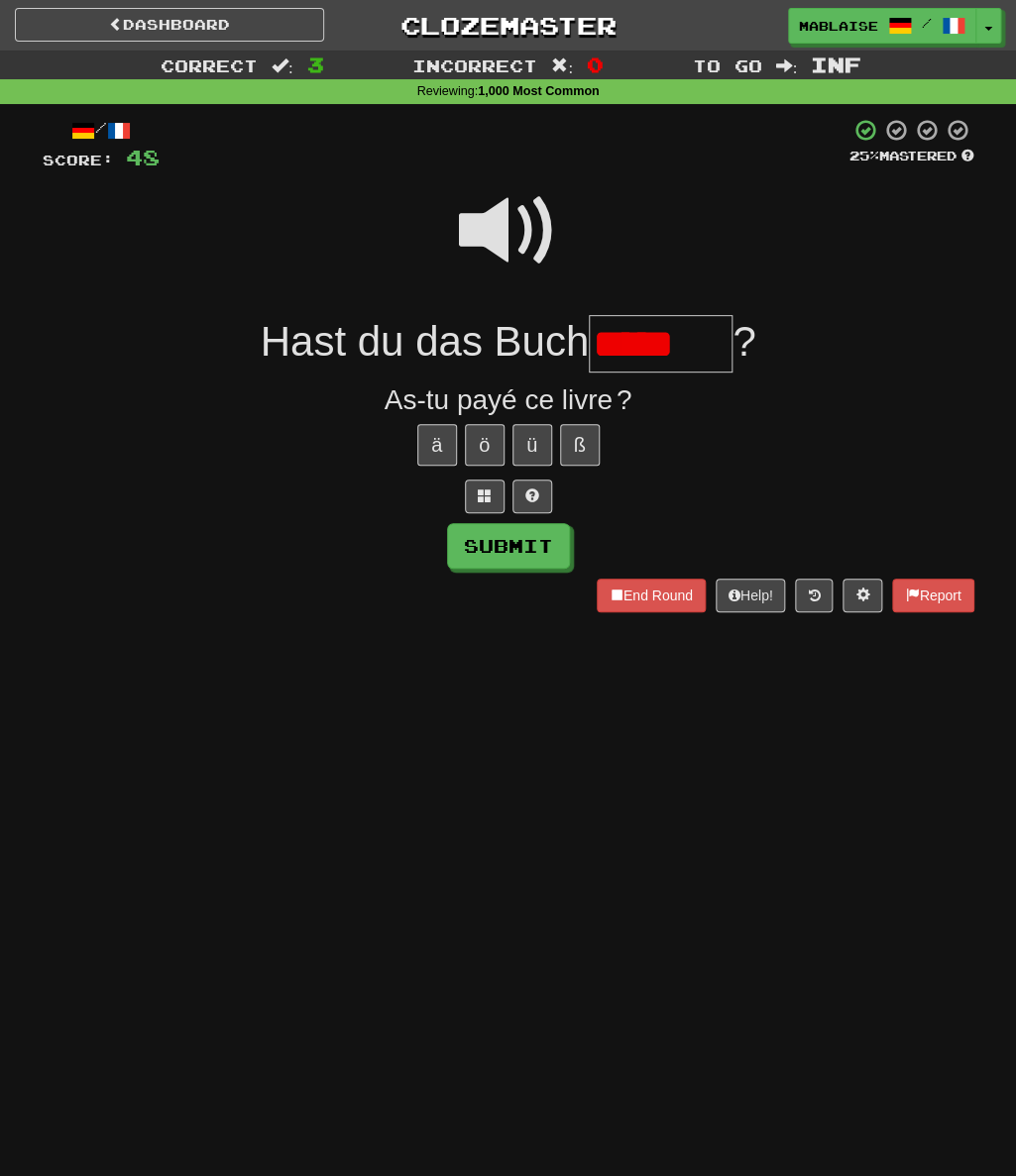 type on "******" 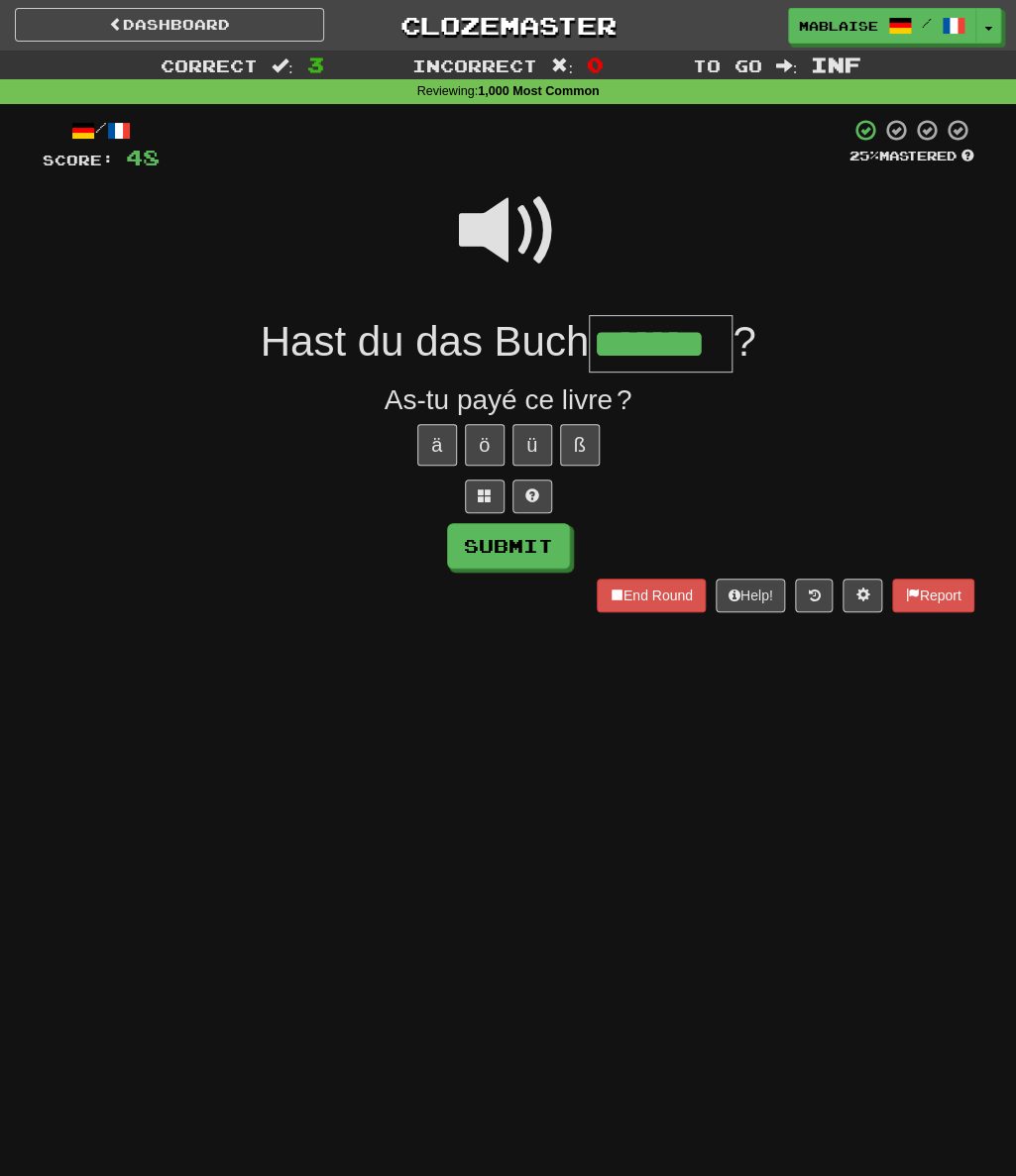 type on "*******" 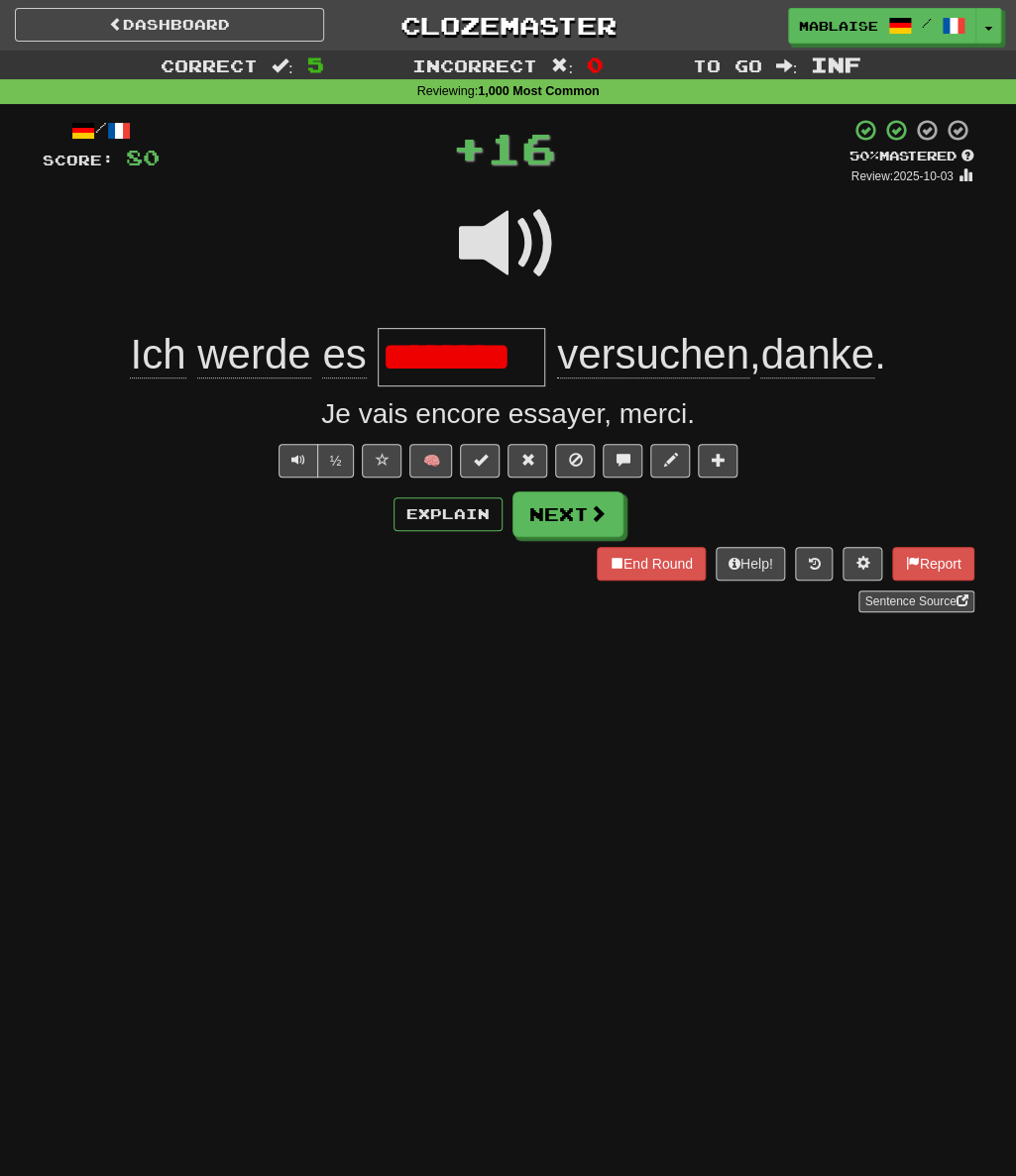 scroll, scrollTop: 0, scrollLeft: 14, axis: horizontal 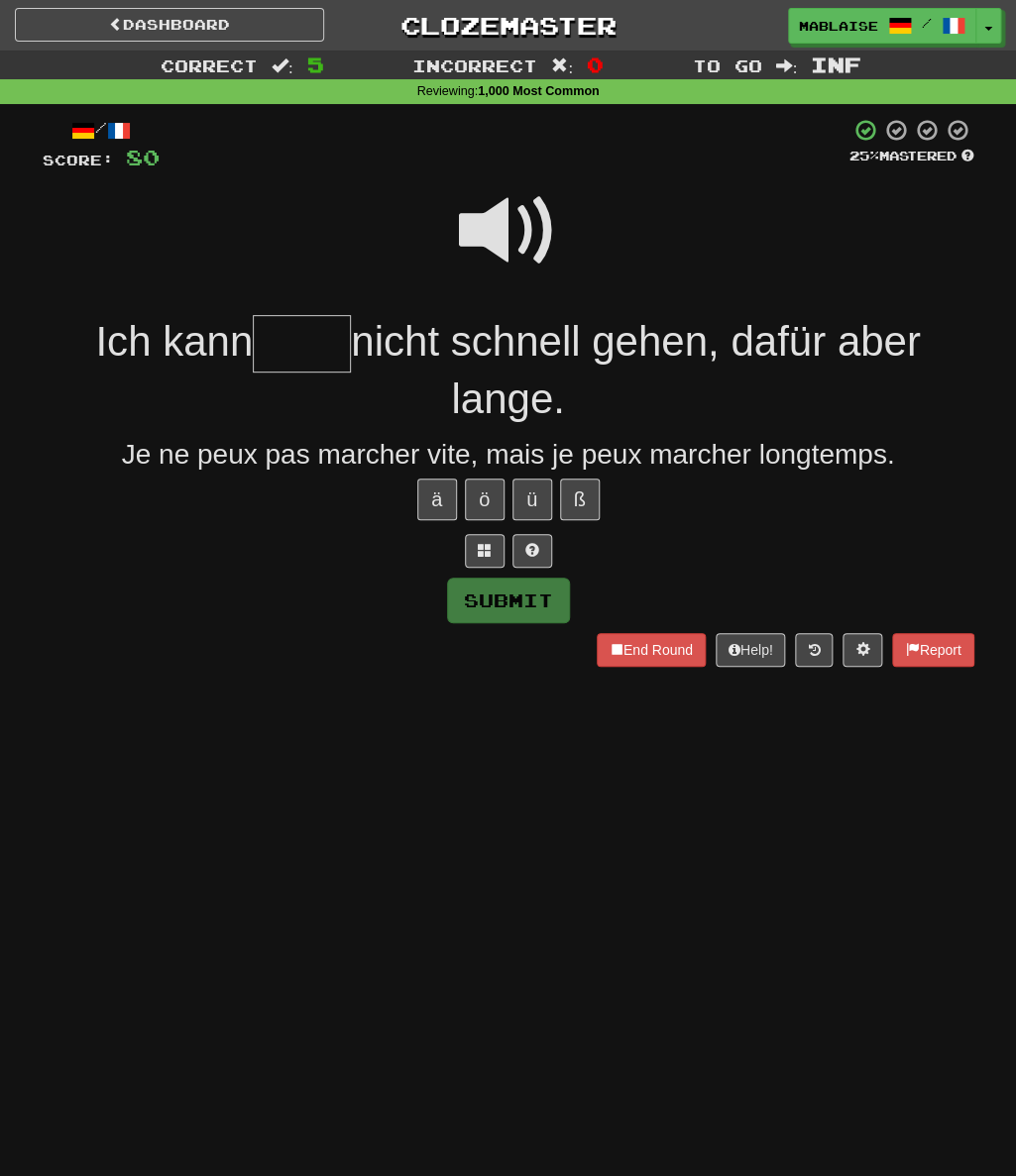 type on "*" 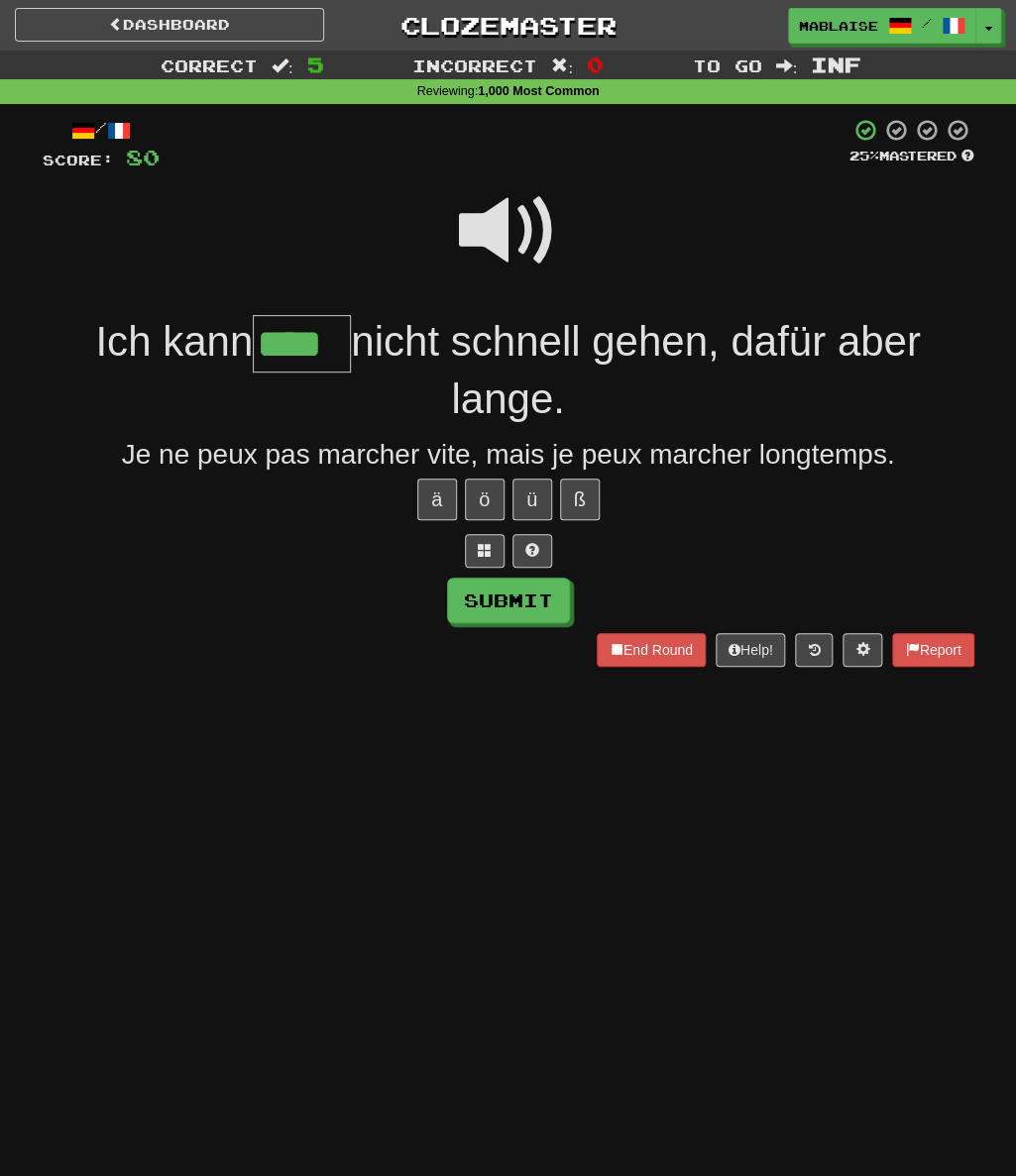 type on "****" 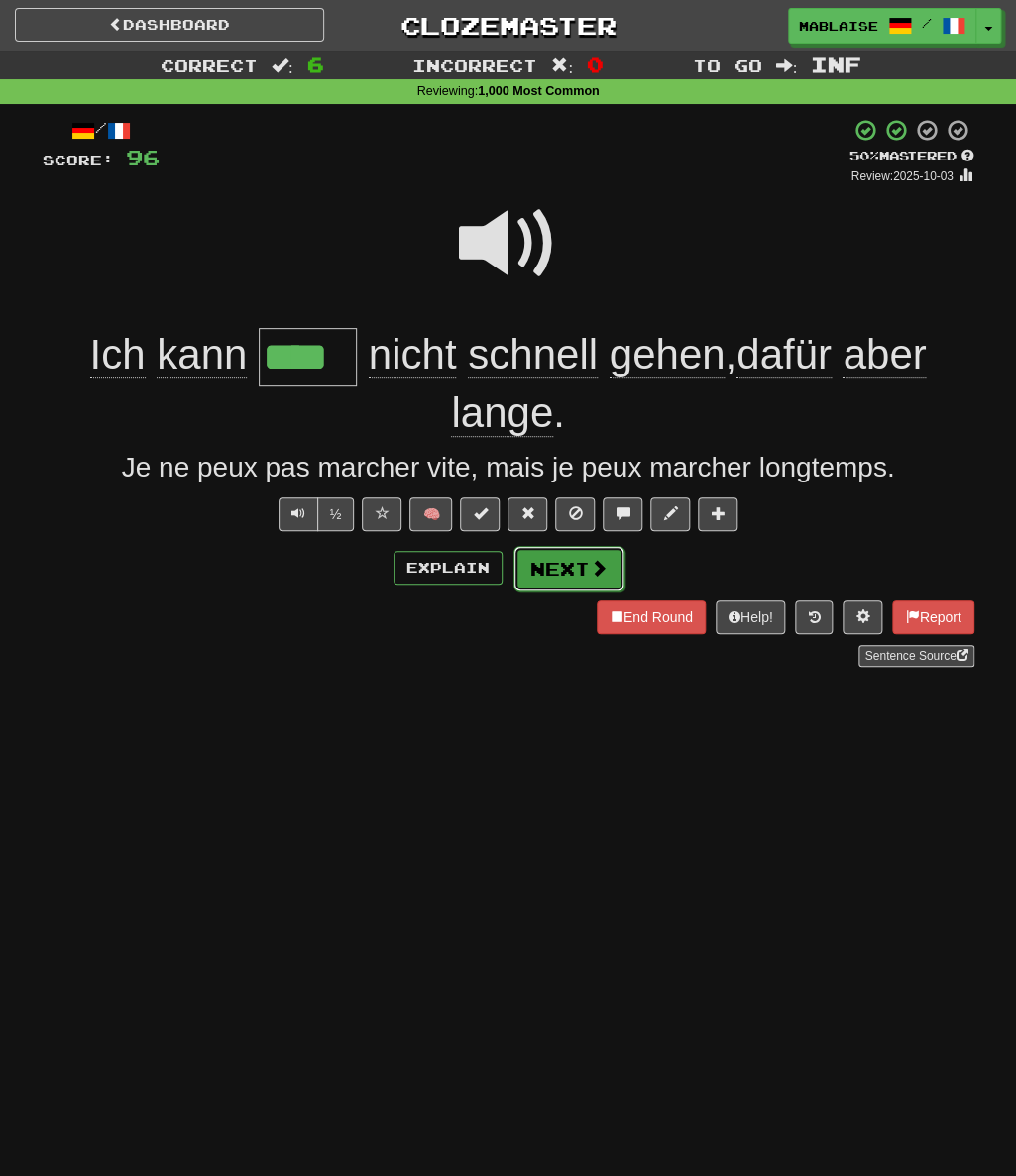 click on "Next" at bounding box center (569, 569) 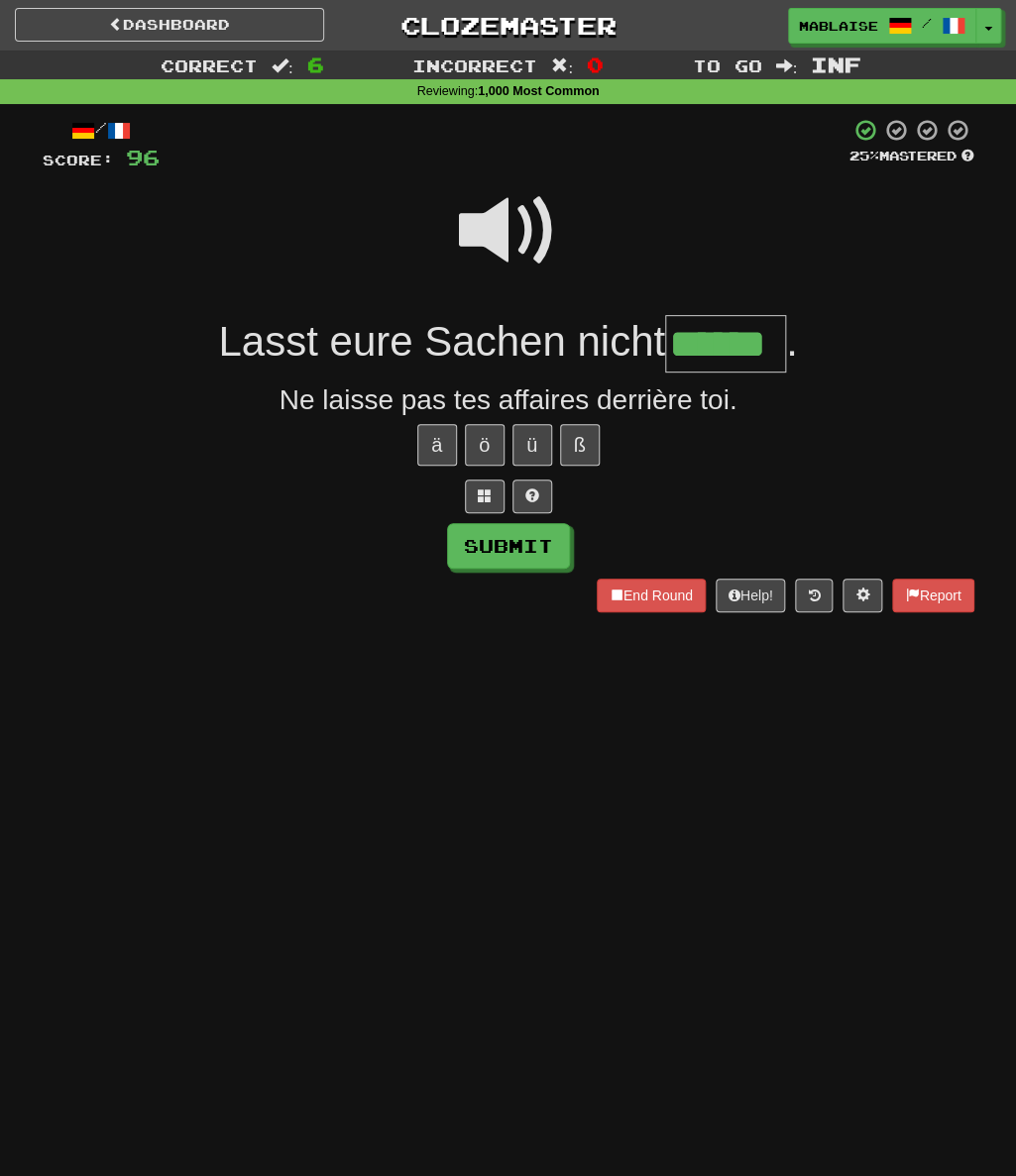 type on "******" 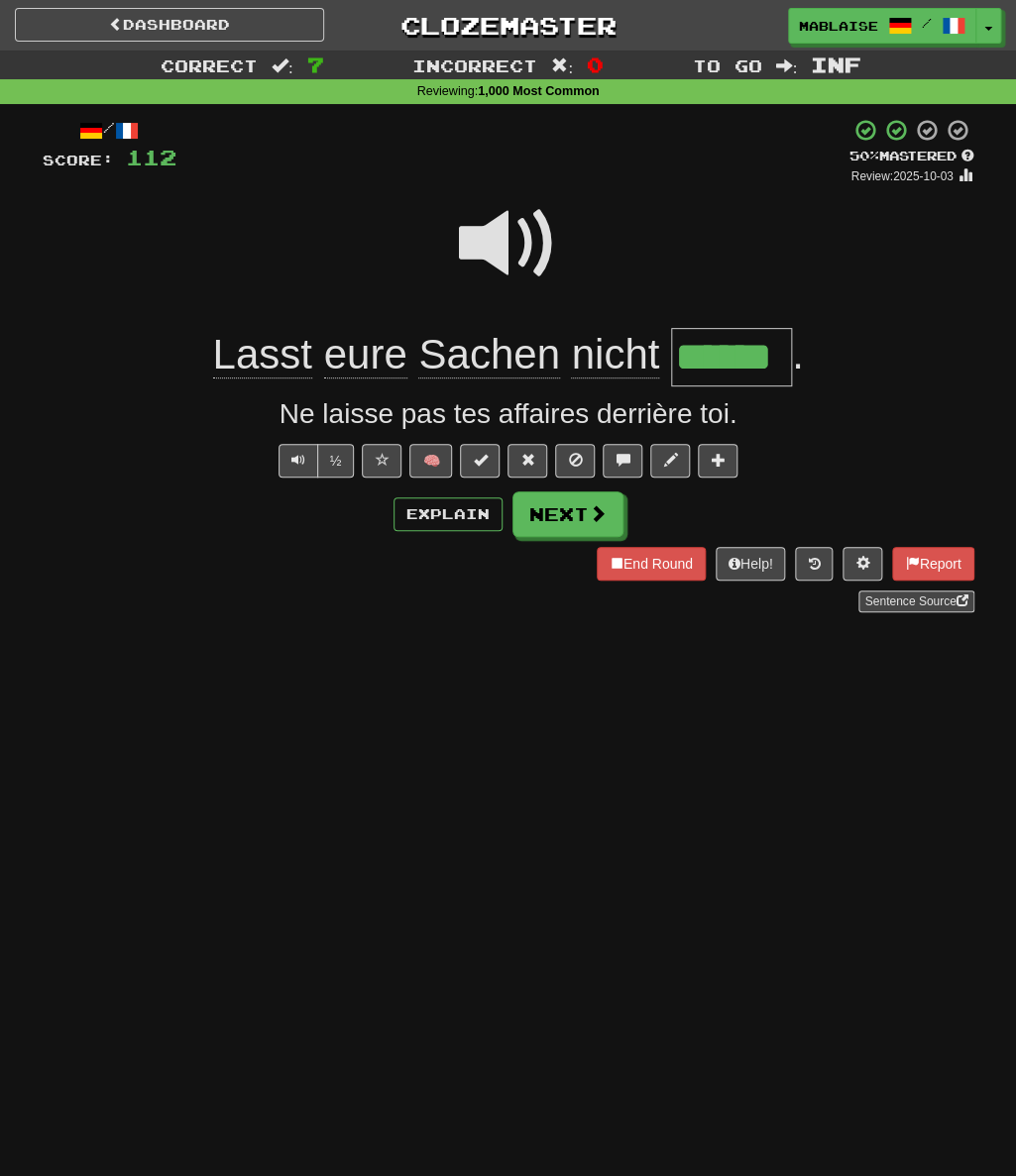 click on "Dashboard
Clozemaster
Mablaise
/
Toggle Dropdown
Dashboard
Leaderboard
Activity Feed
Notifications
Profile
Discussions
Deutsch
/
Français
Streak:
2
Review:
7,730
Daily Goal:  0 /100
English
/
Français
Streak:
0
Review:
6,856
Daily Goal:  0 /50
English
/
Deutsch
Streak:
0
Review:
6,771
Daily Goal:  0 /10
Deutsch
/
English
Streak:
0
Review:
3,632
Daily Goal:  0 /10
Italiano
/
English
Streak:
0
Review:
774
Daily Goal:  0 /100
Italiano
/
Français
Streak:
0
Review:
1,212
Daily Goal:  0 /10
Русский
/
English
Streak:
0
Review:
18
Points Today: 0" at bounding box center (508, 588) 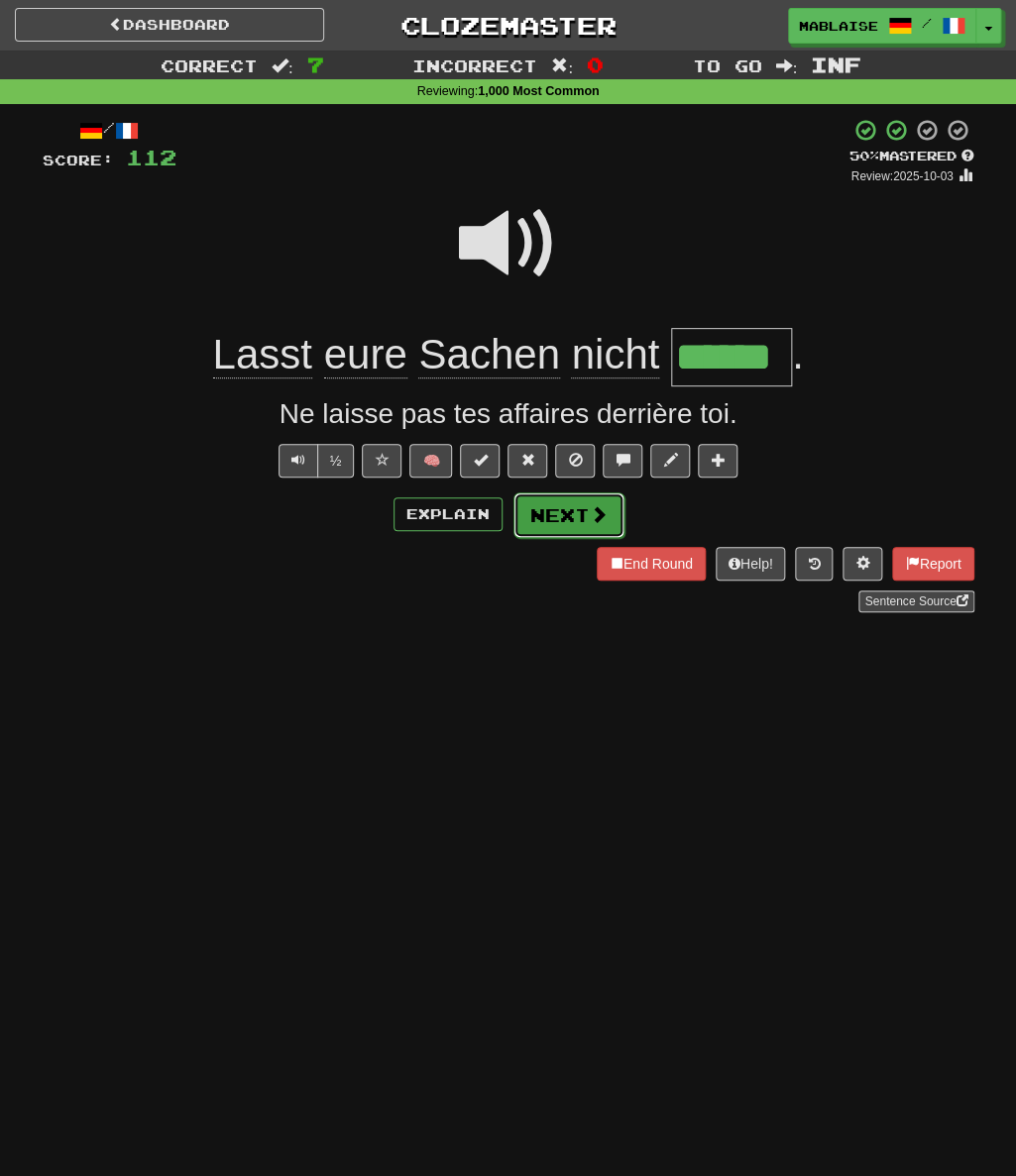 click on "Next" at bounding box center (569, 515) 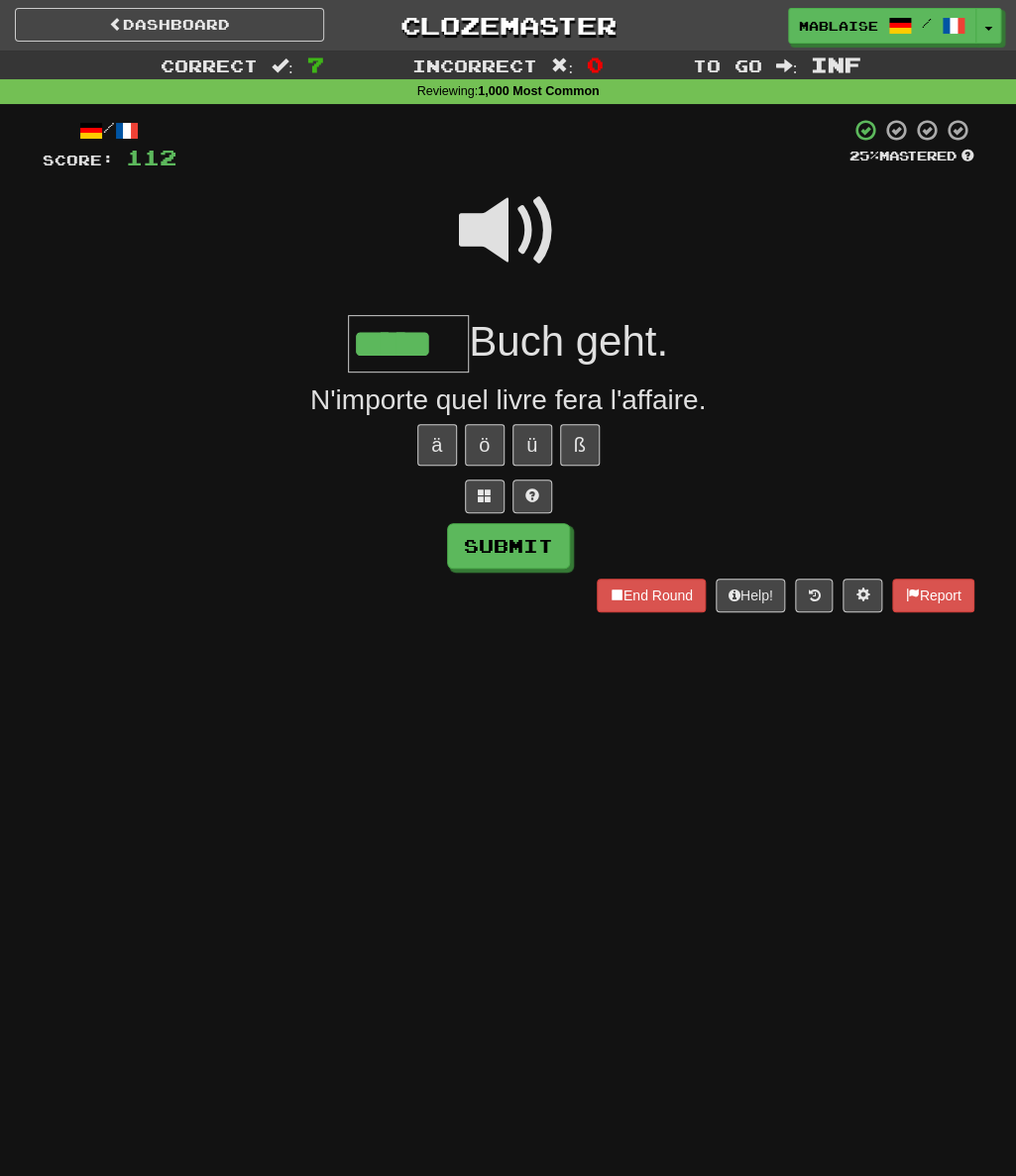 type on "*****" 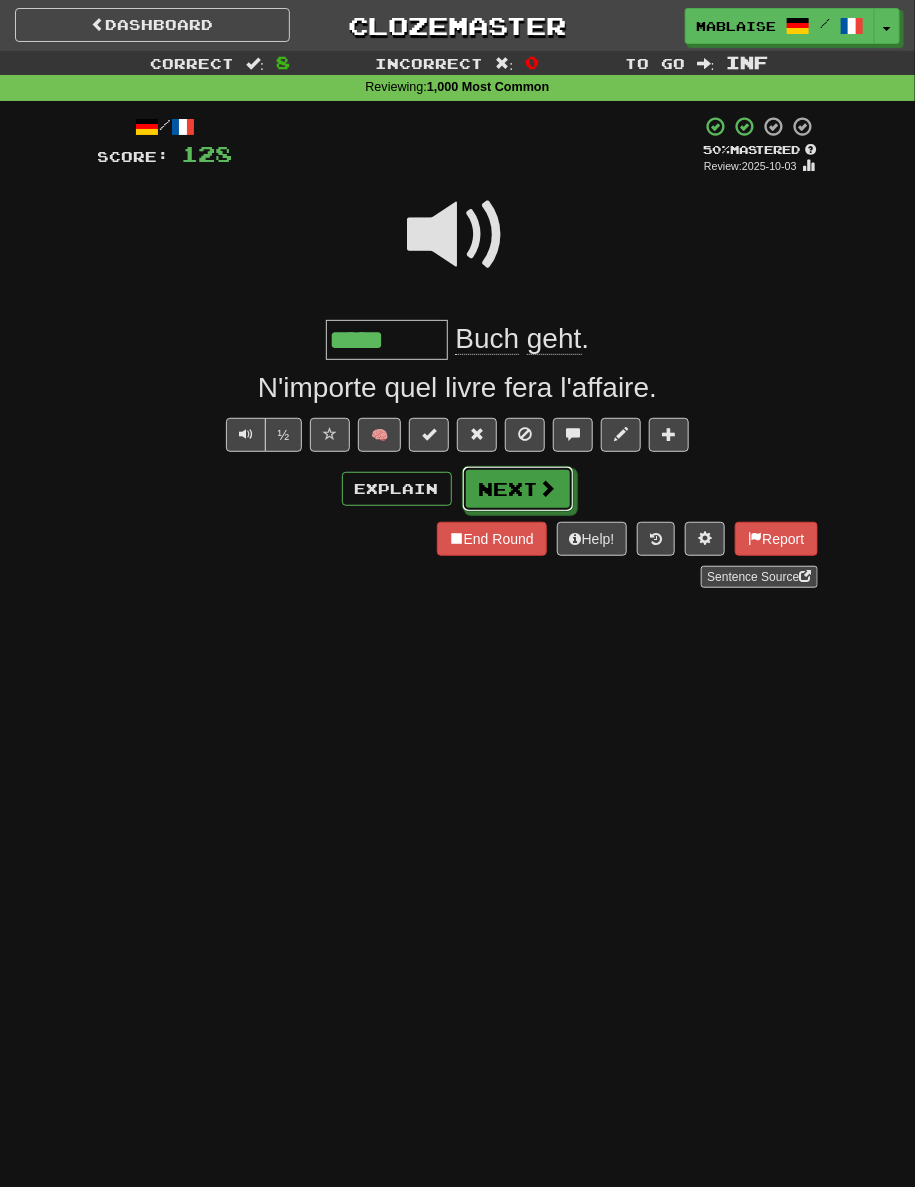 click on "Next" at bounding box center [518, 489] 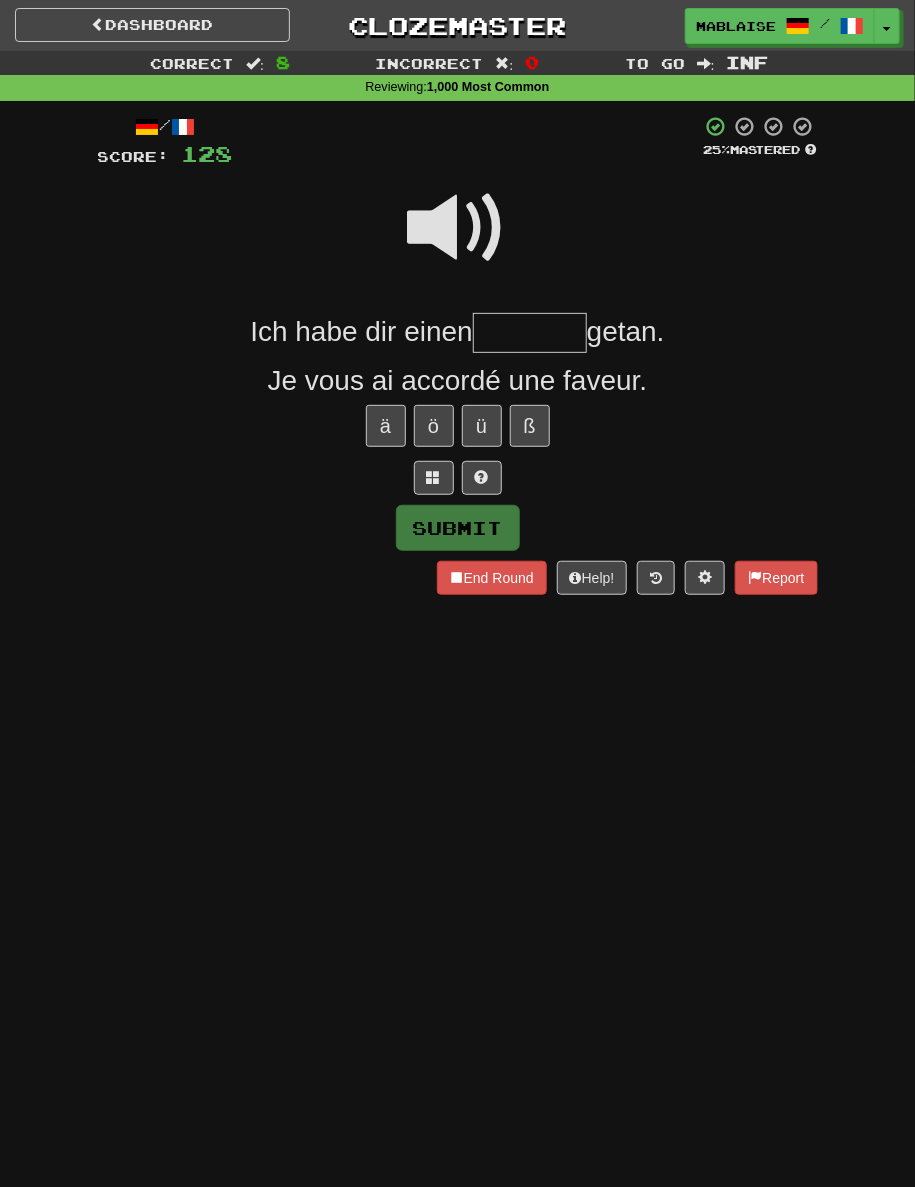 click at bounding box center (530, 333) 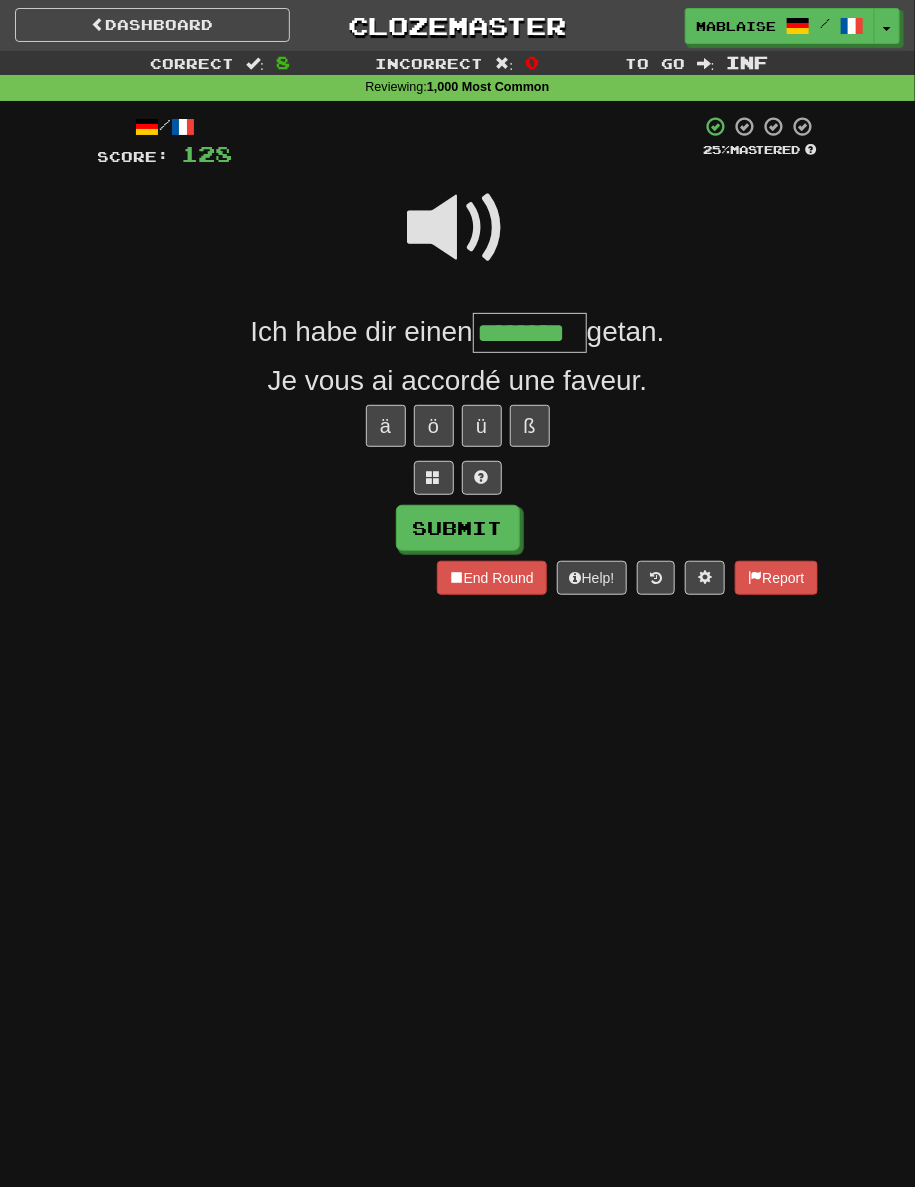 type on "********" 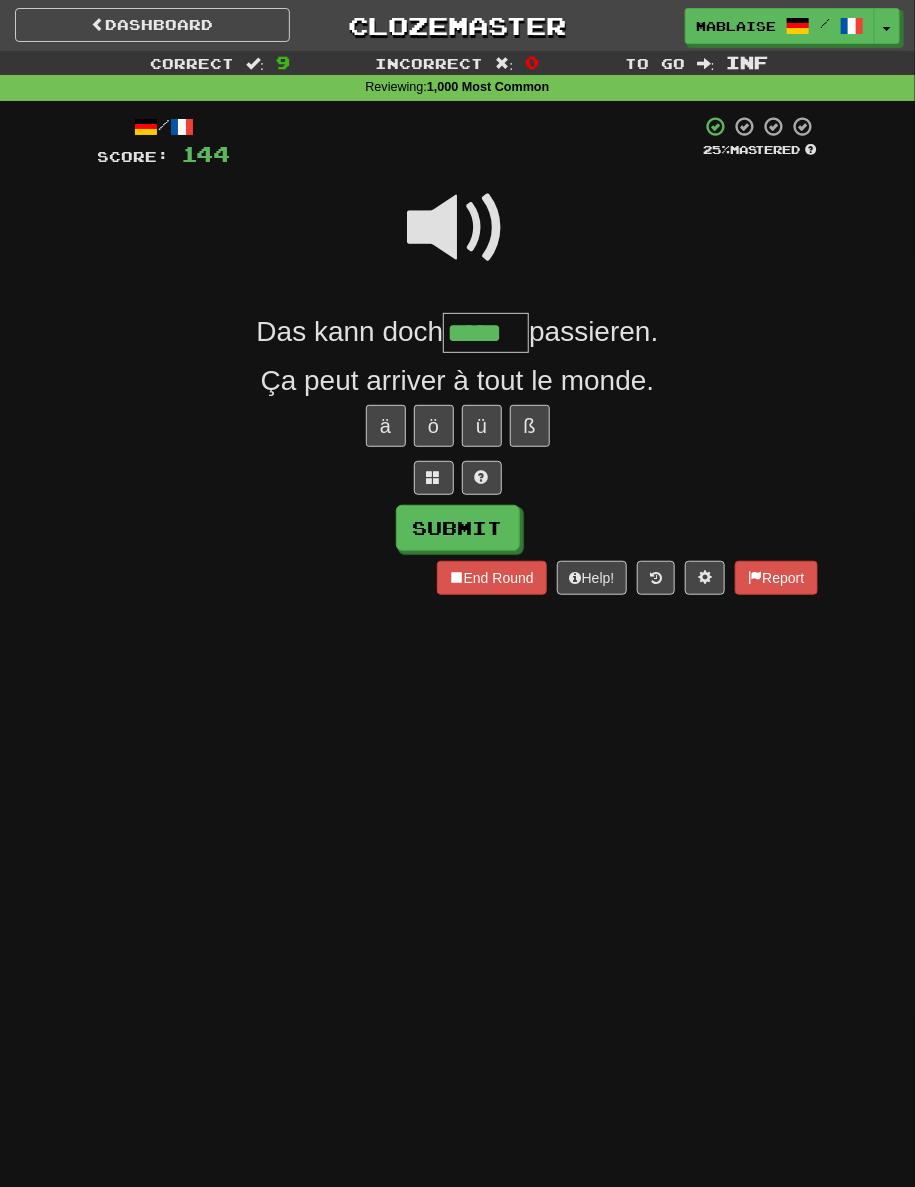 type on "*****" 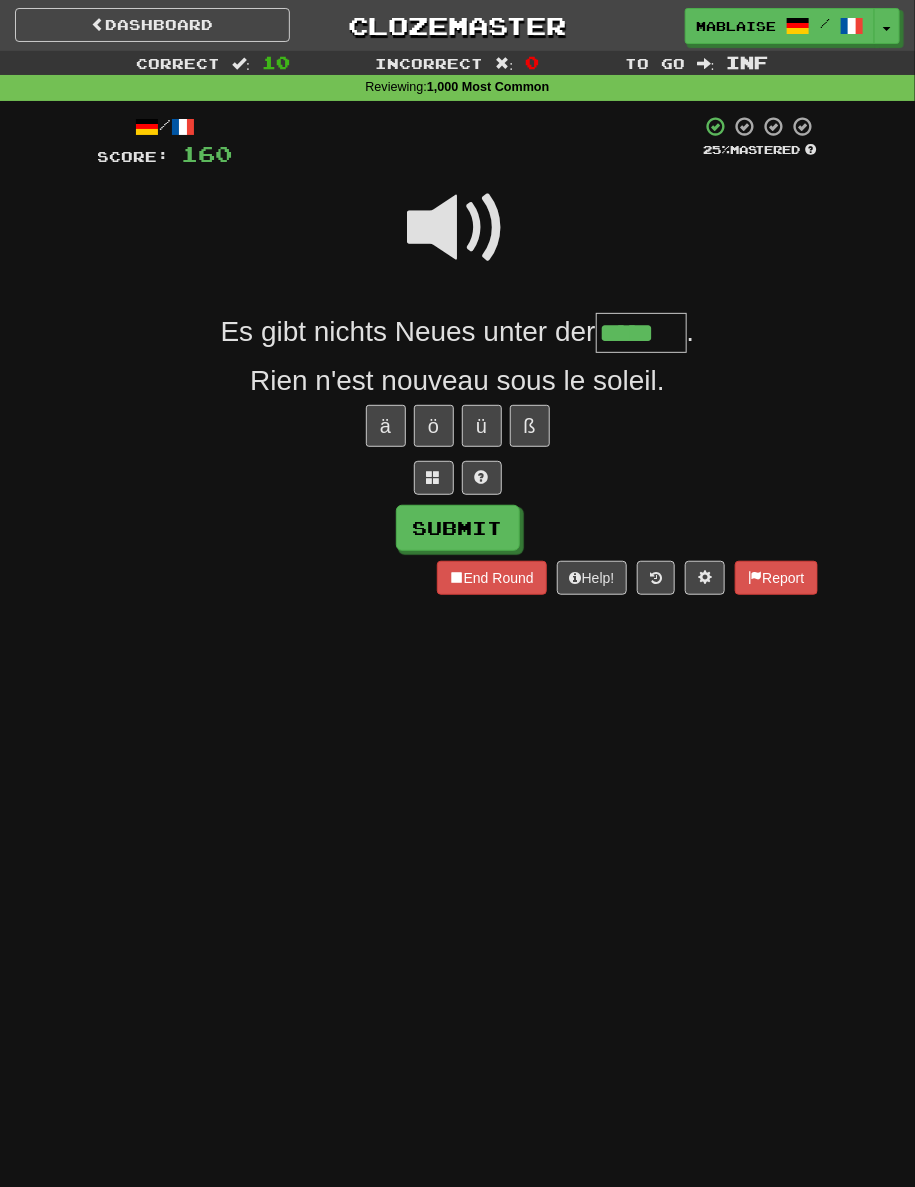 type on "*****" 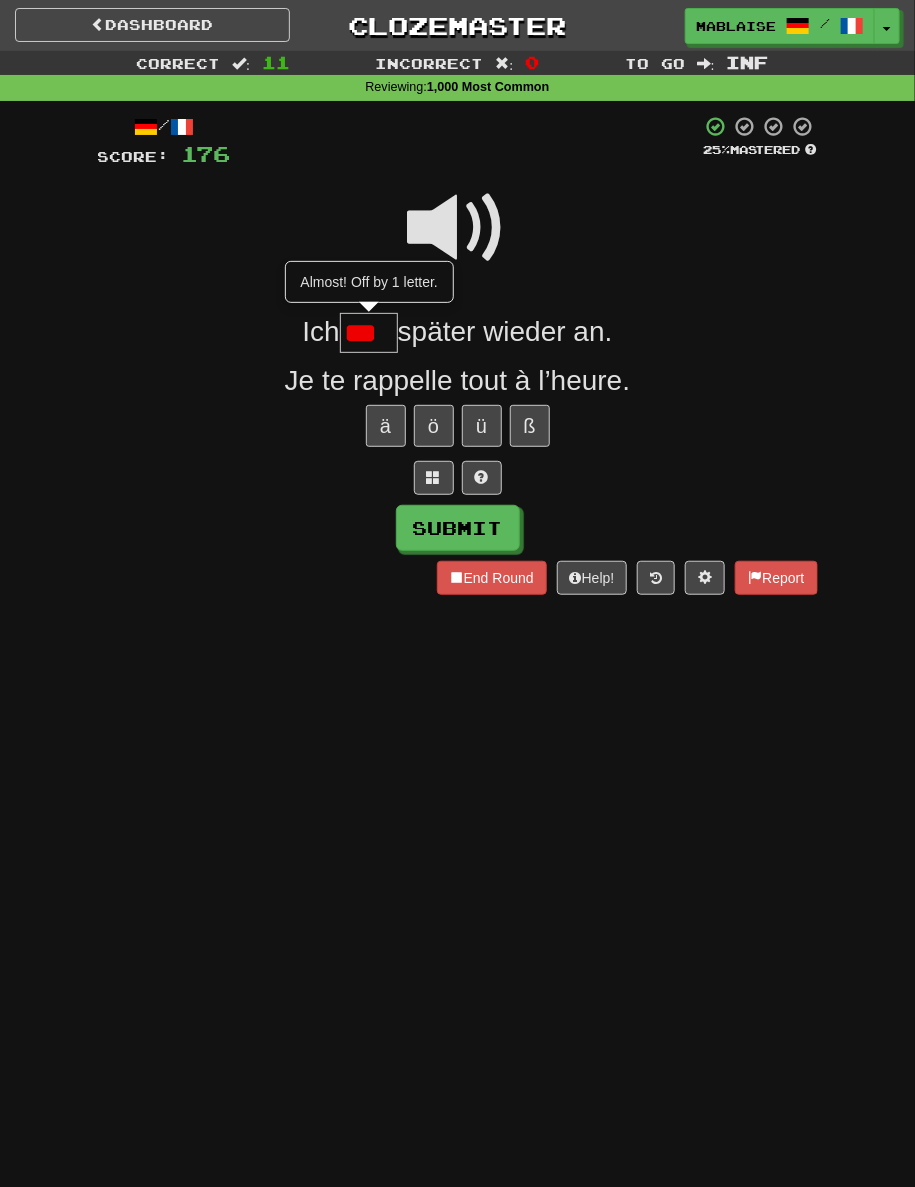 scroll, scrollTop: 0, scrollLeft: 0, axis: both 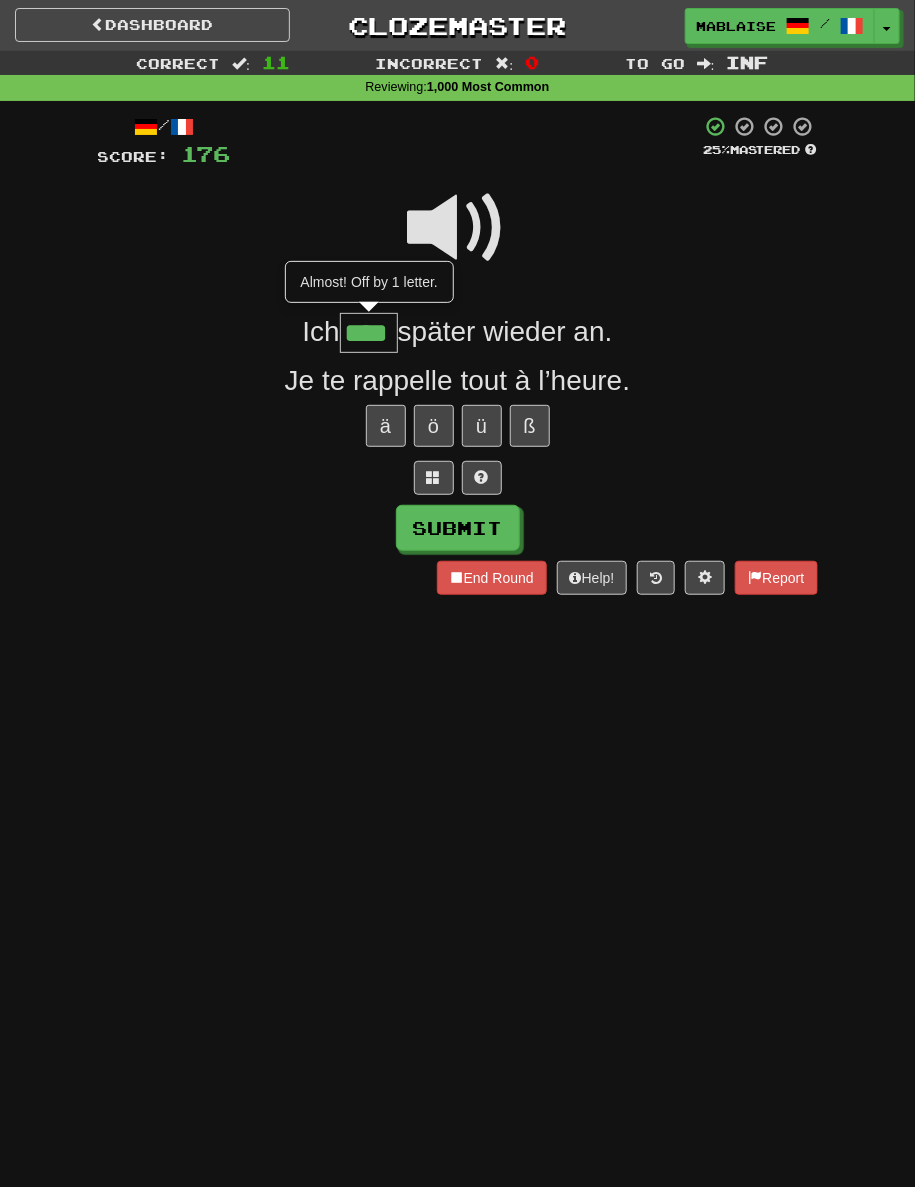 type on "****" 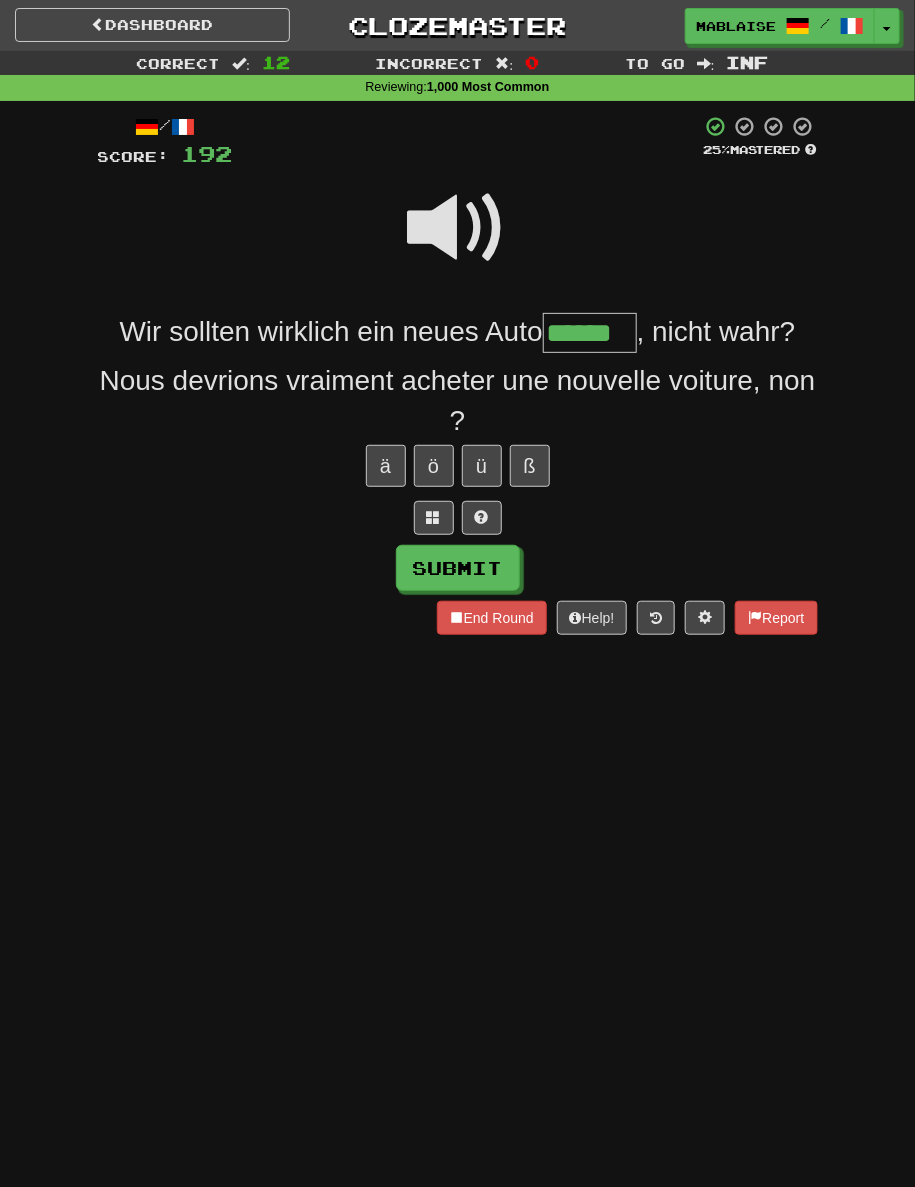 type on "******" 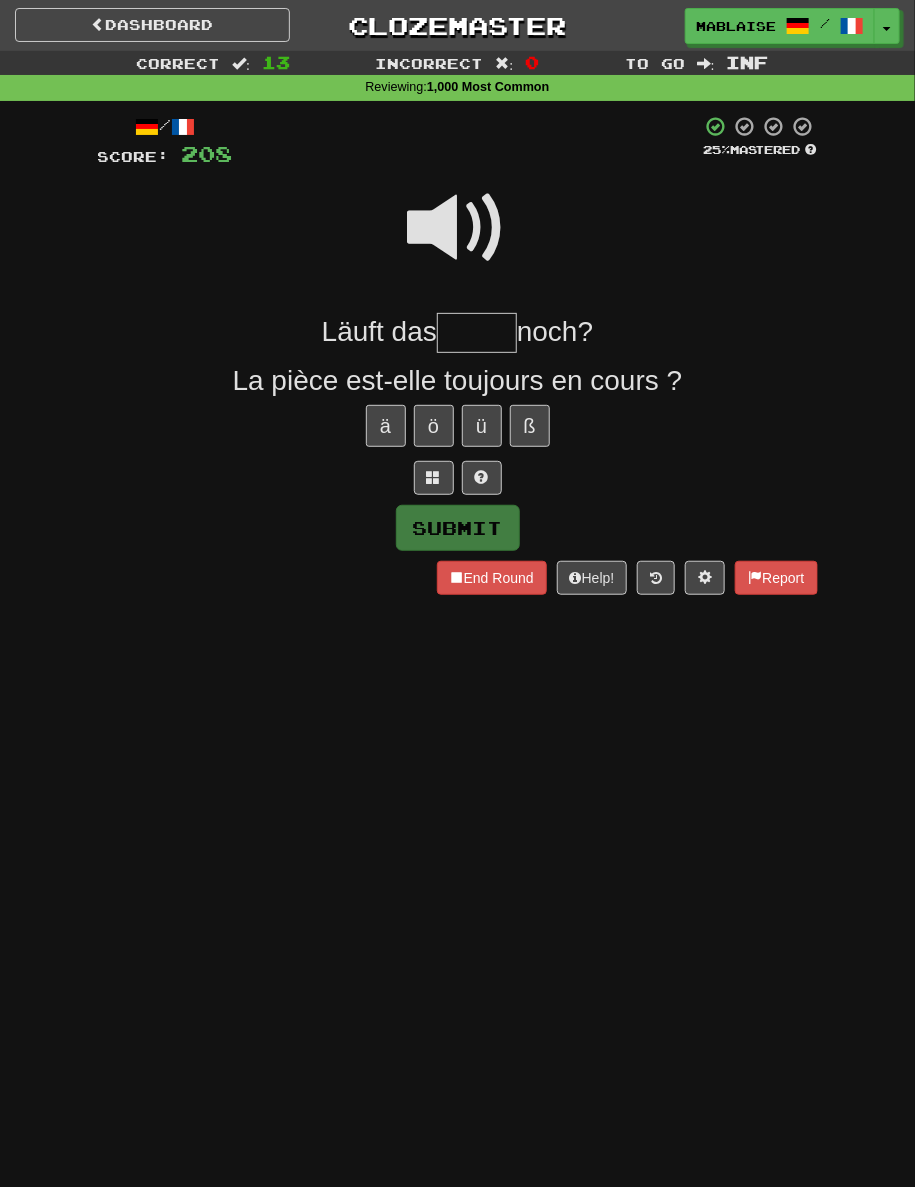 click at bounding box center [458, 241] 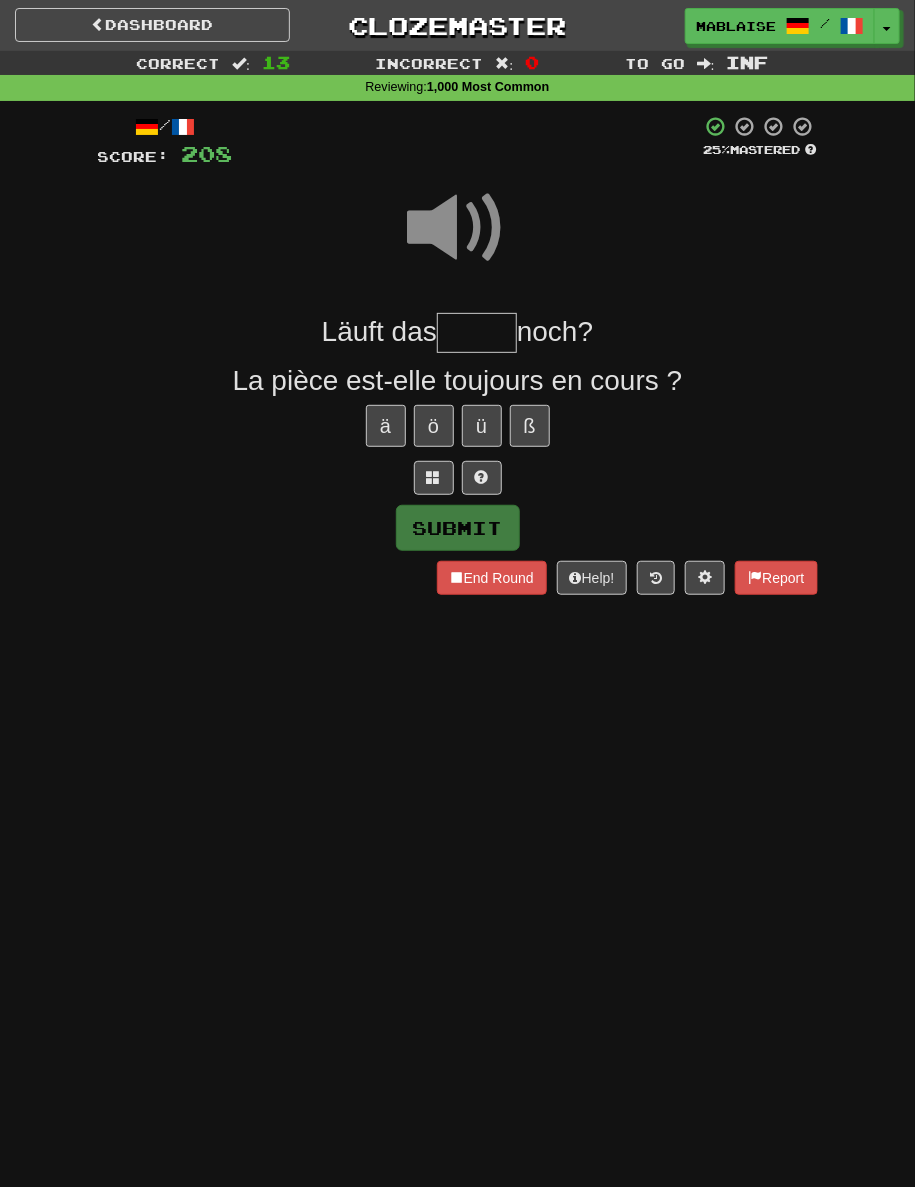 click at bounding box center [477, 333] 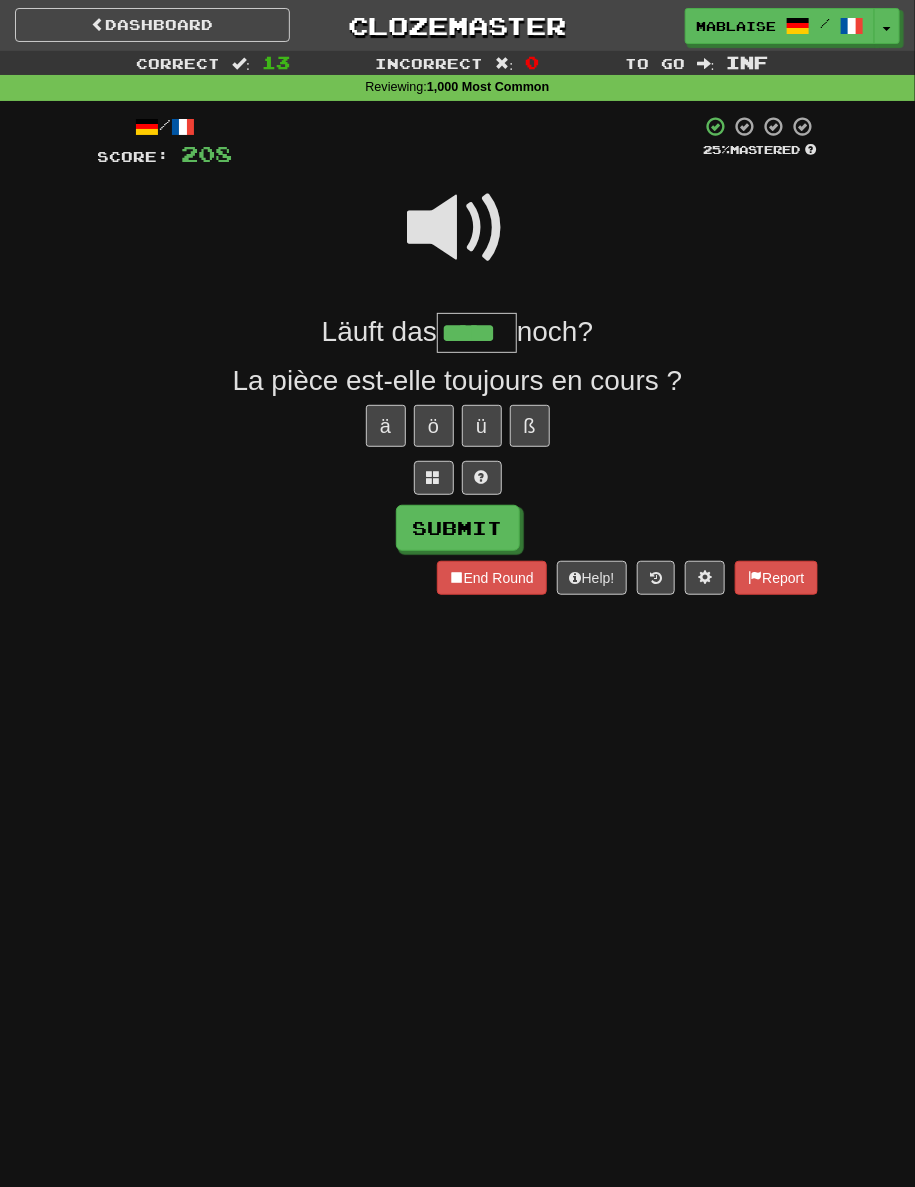 type on "*****" 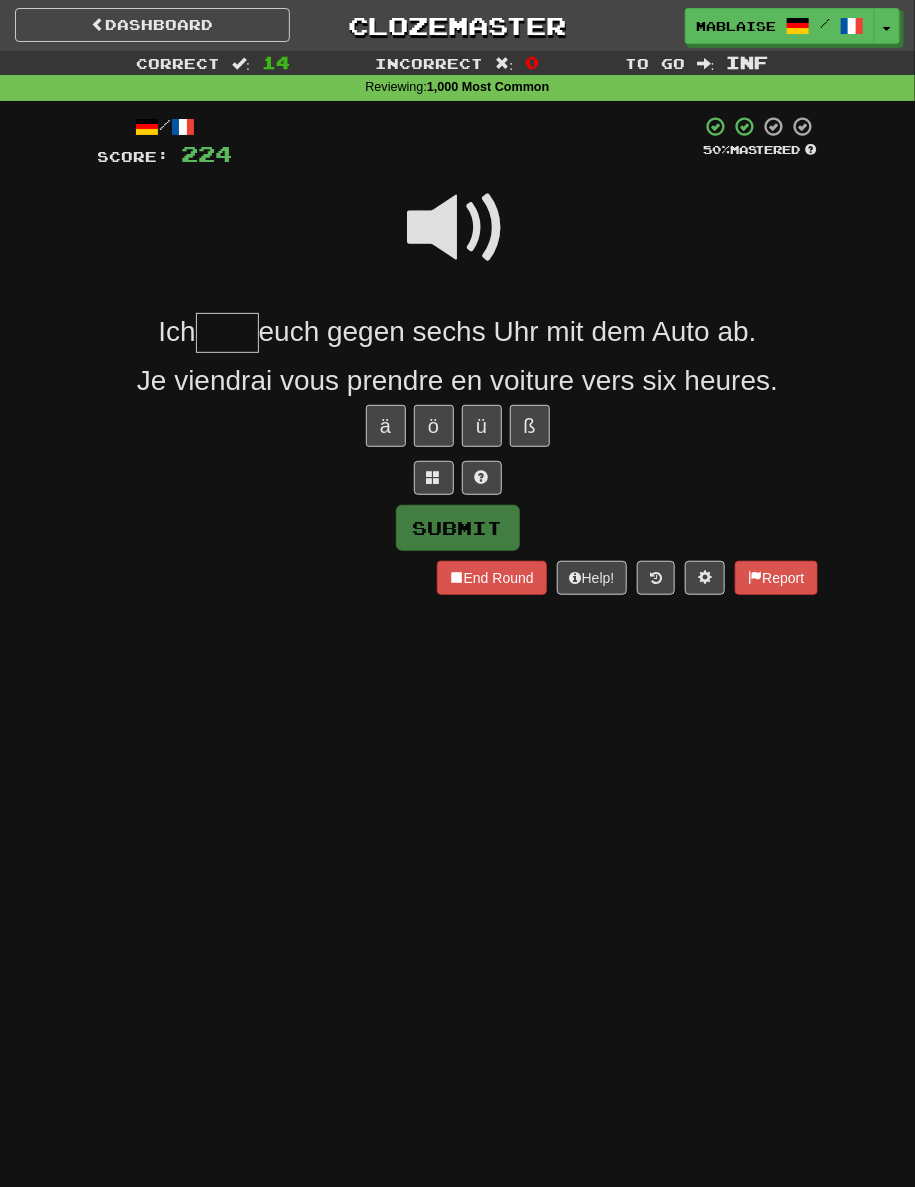 click at bounding box center (458, 228) 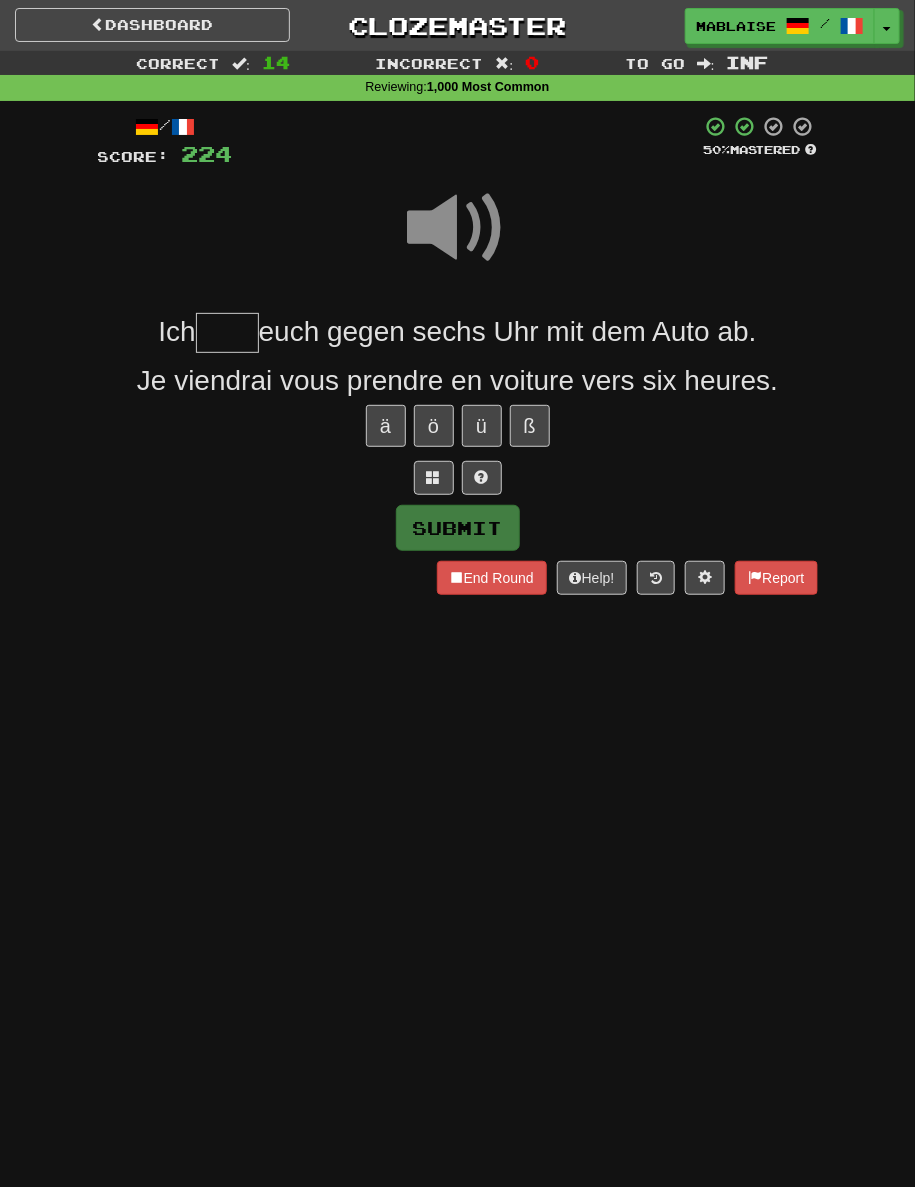 click at bounding box center (227, 333) 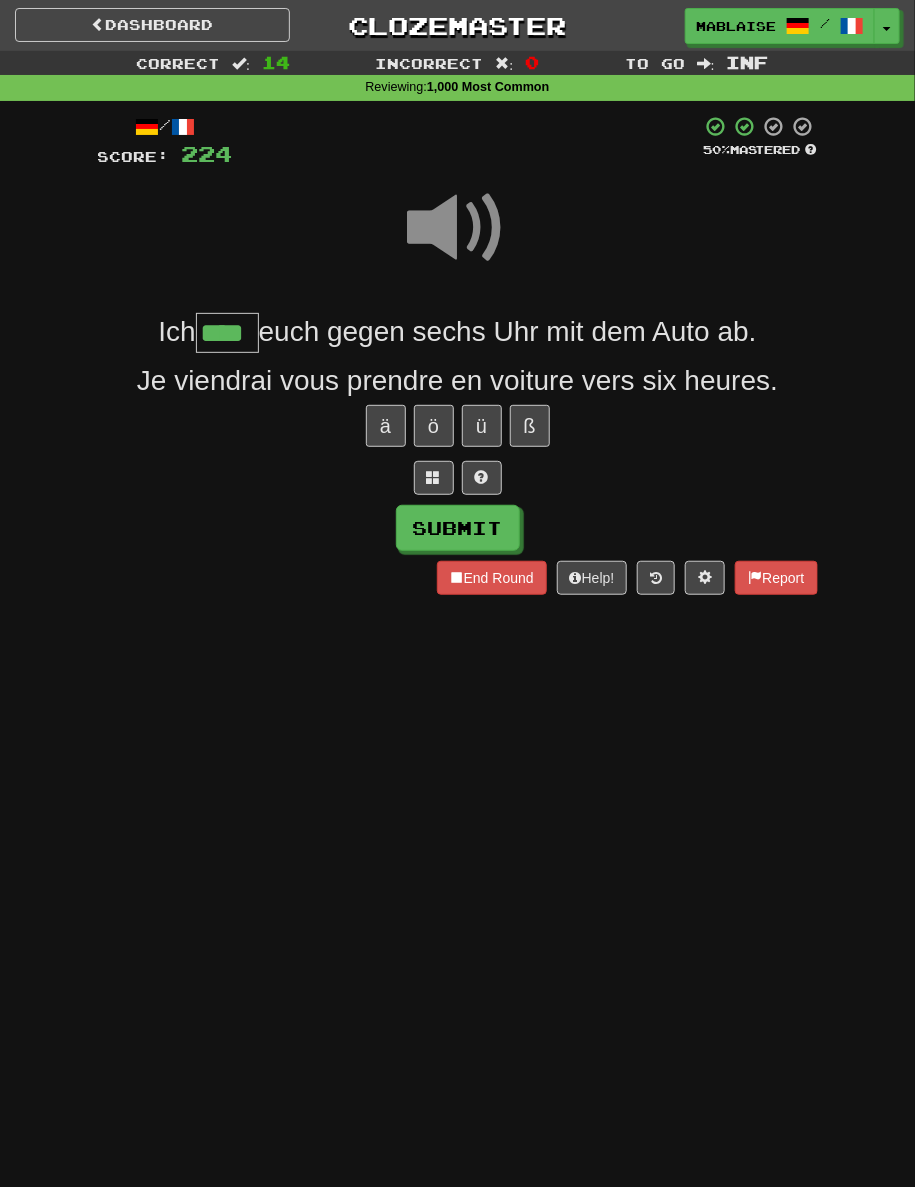 type on "****" 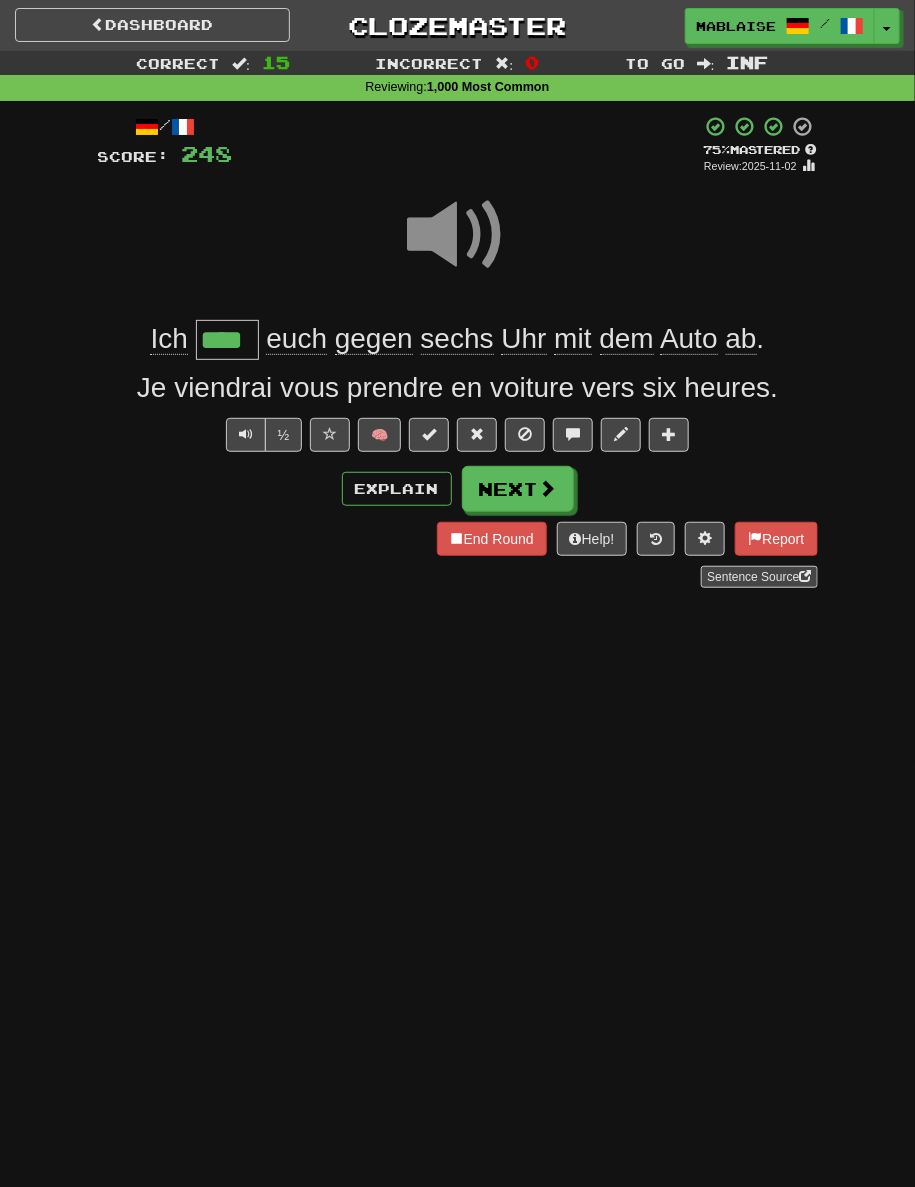 drag, startPoint x: 447, startPoint y: 256, endPoint x: 577, endPoint y: 362, distance: 167.73788 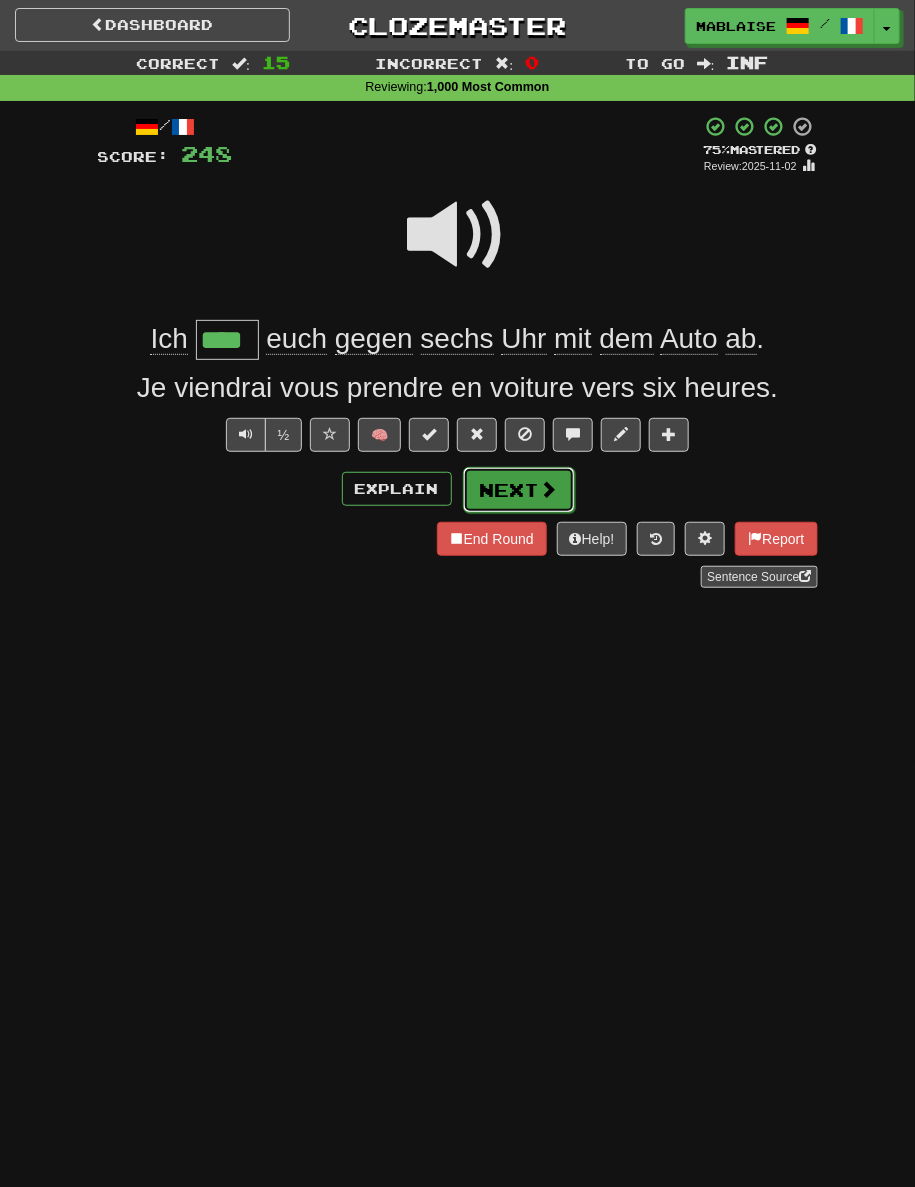 click on "Next" at bounding box center [519, 490] 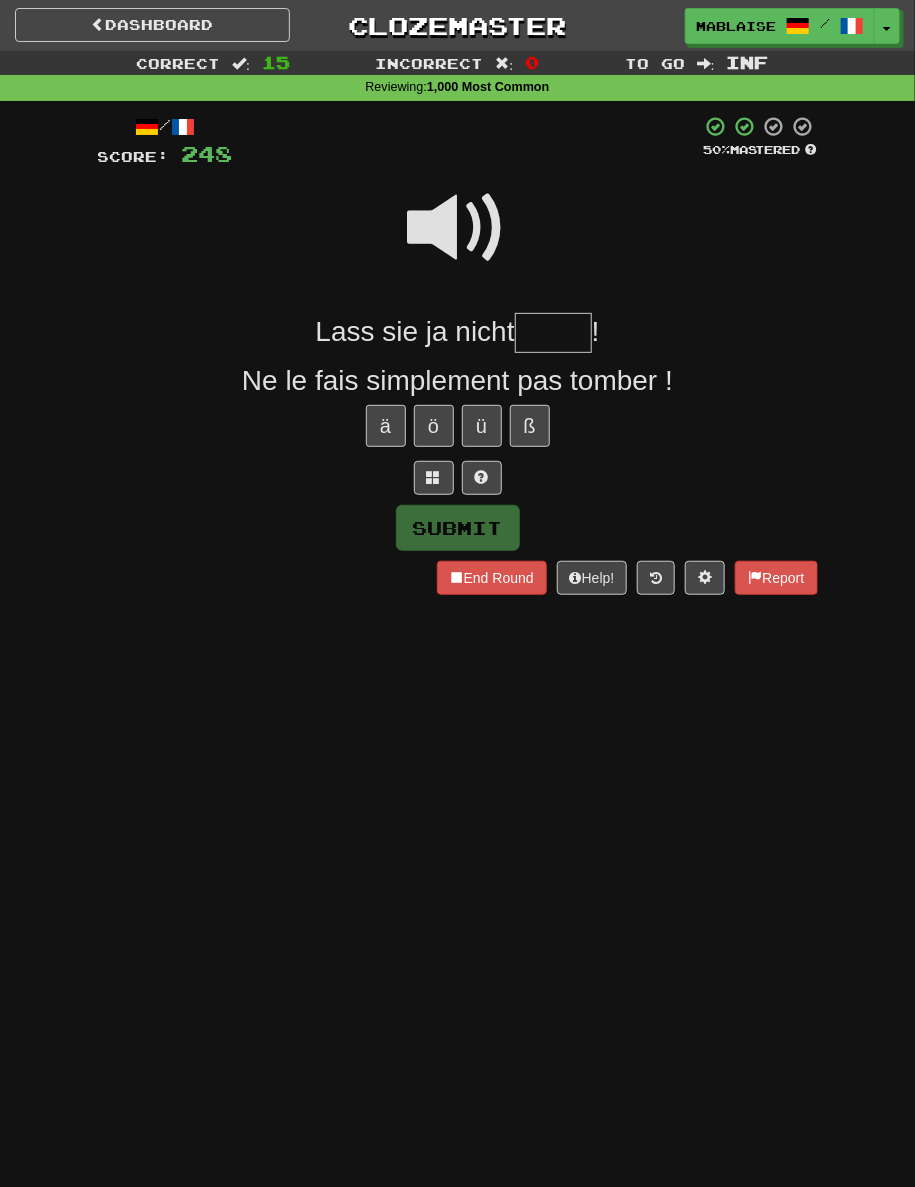 click at bounding box center (458, 228) 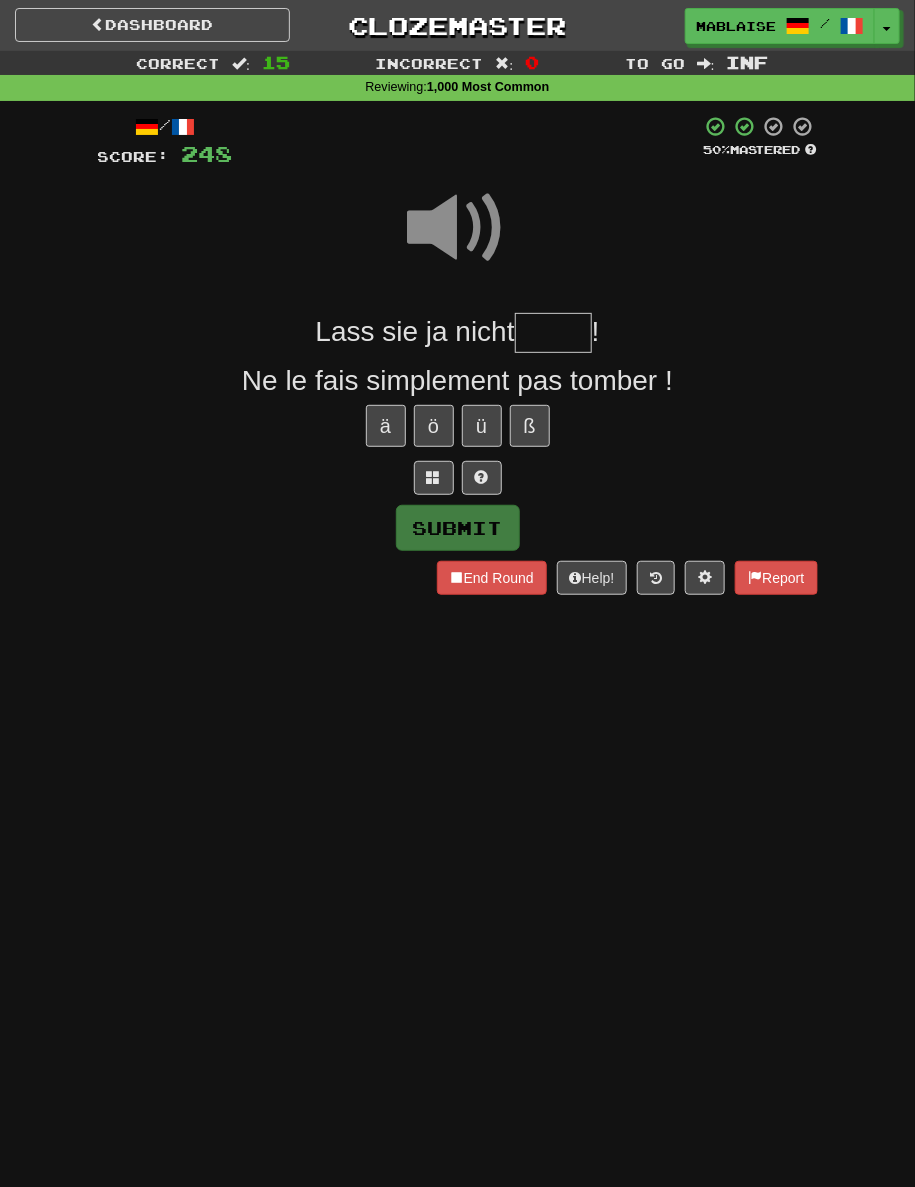 click at bounding box center [553, 333] 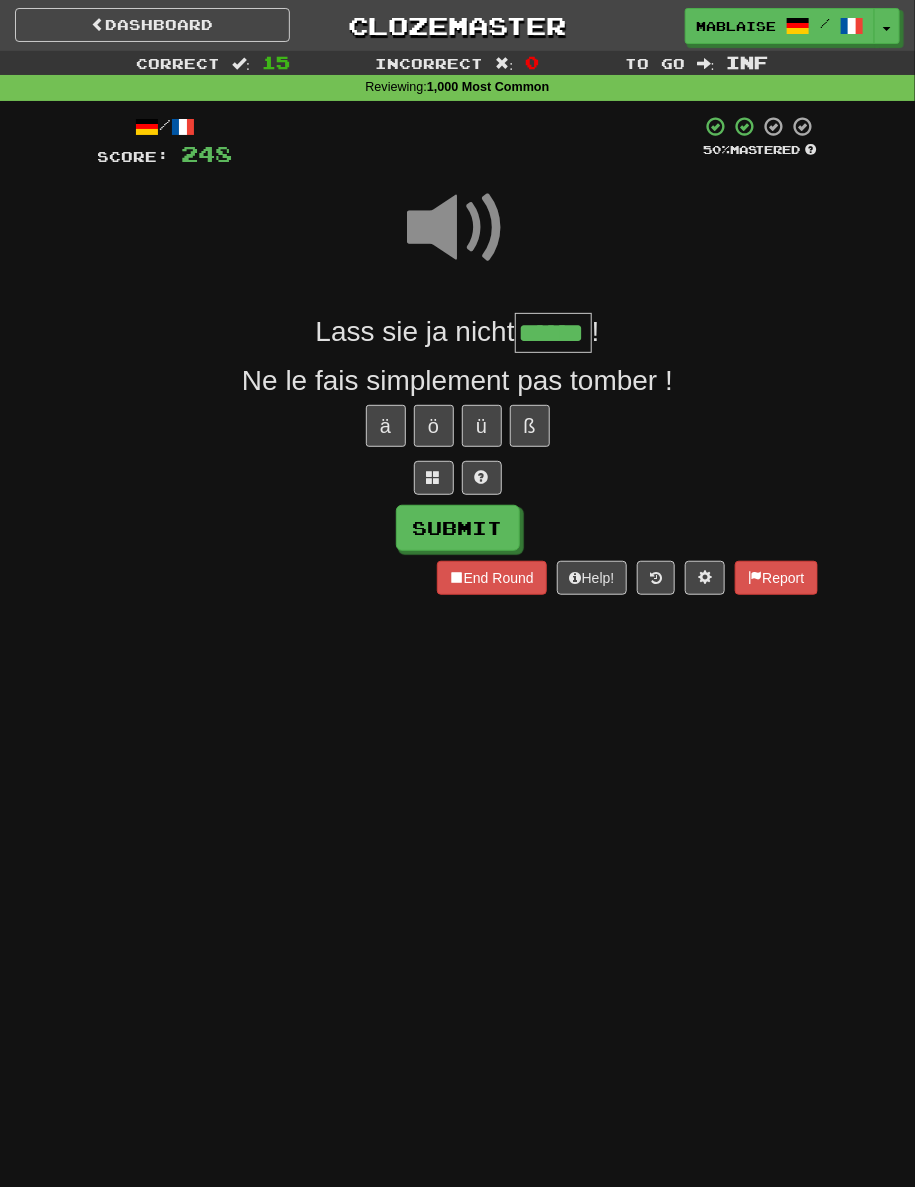 type on "******" 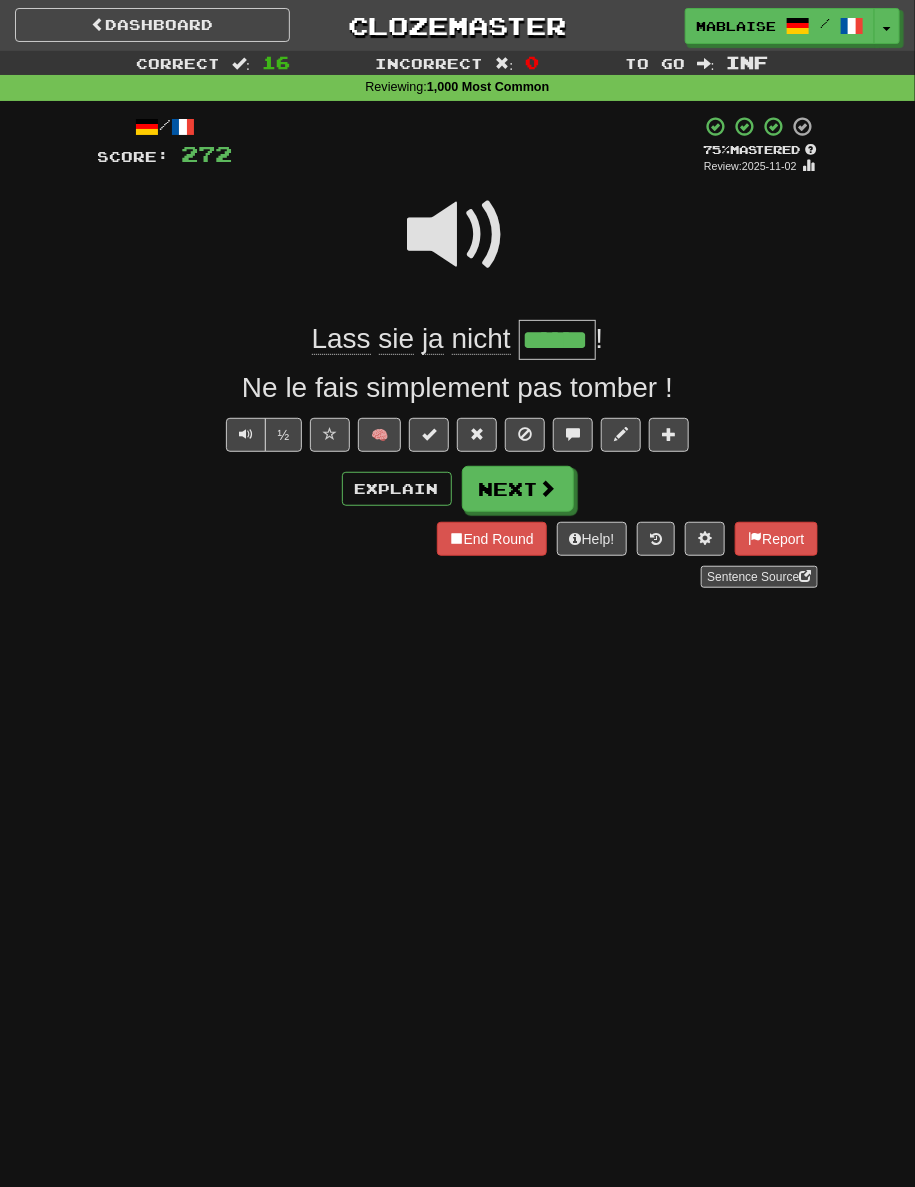 click at bounding box center (458, 235) 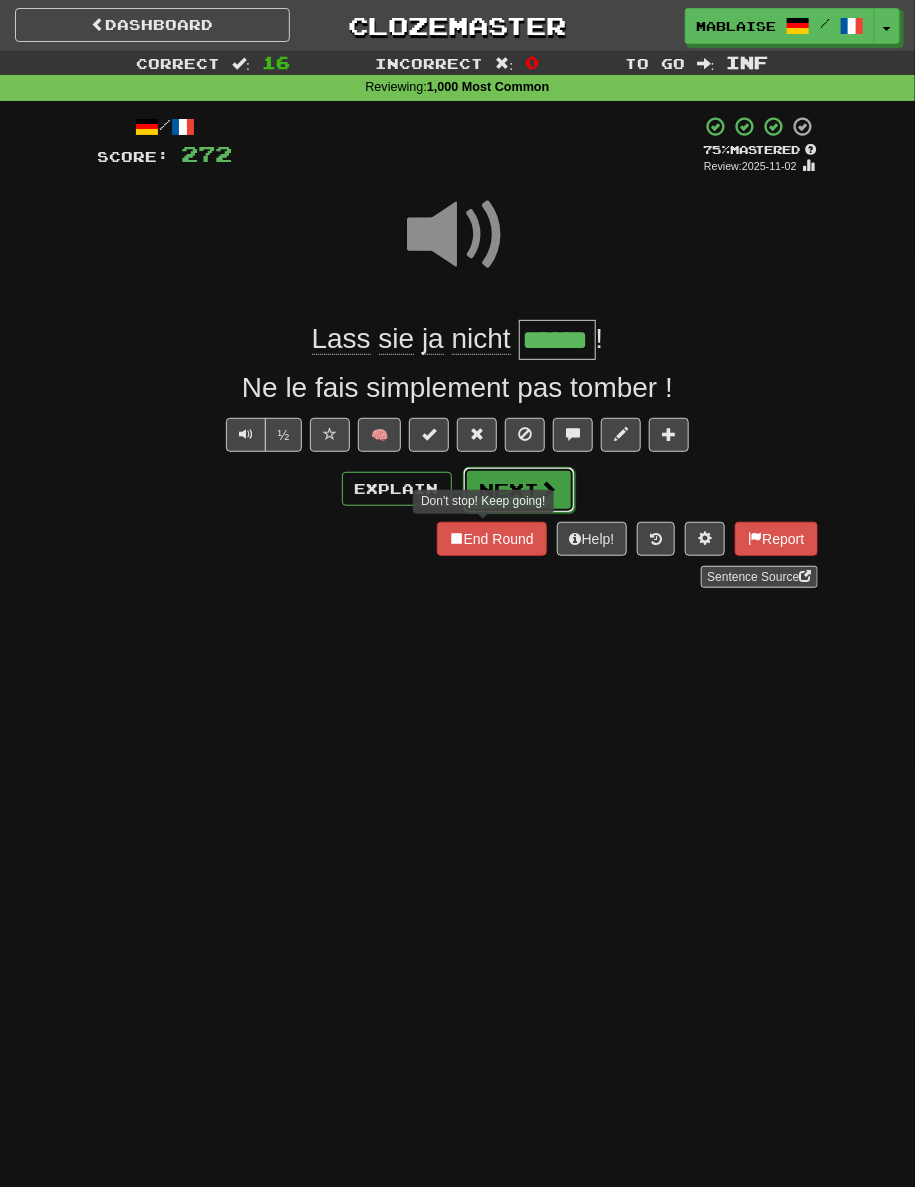 click on "Next" at bounding box center [519, 490] 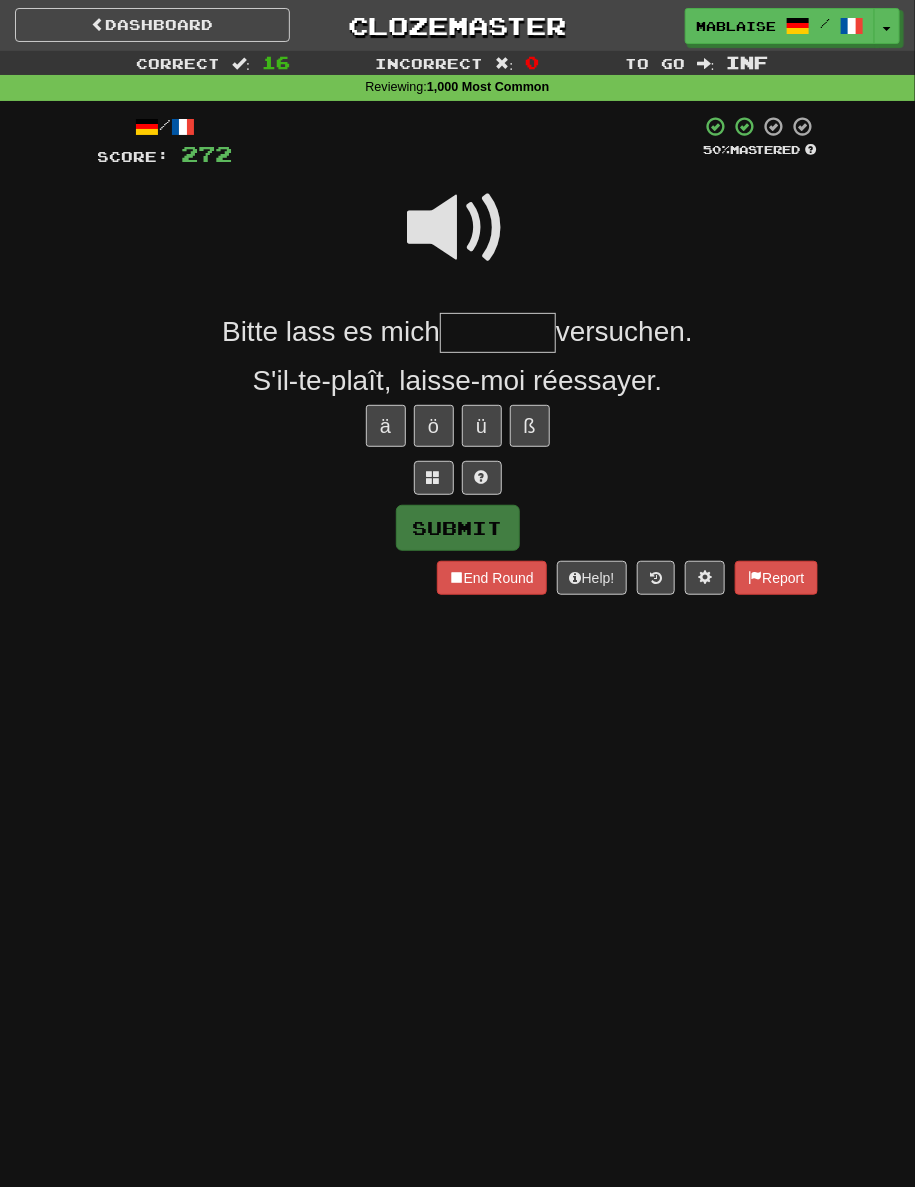 click at bounding box center (498, 333) 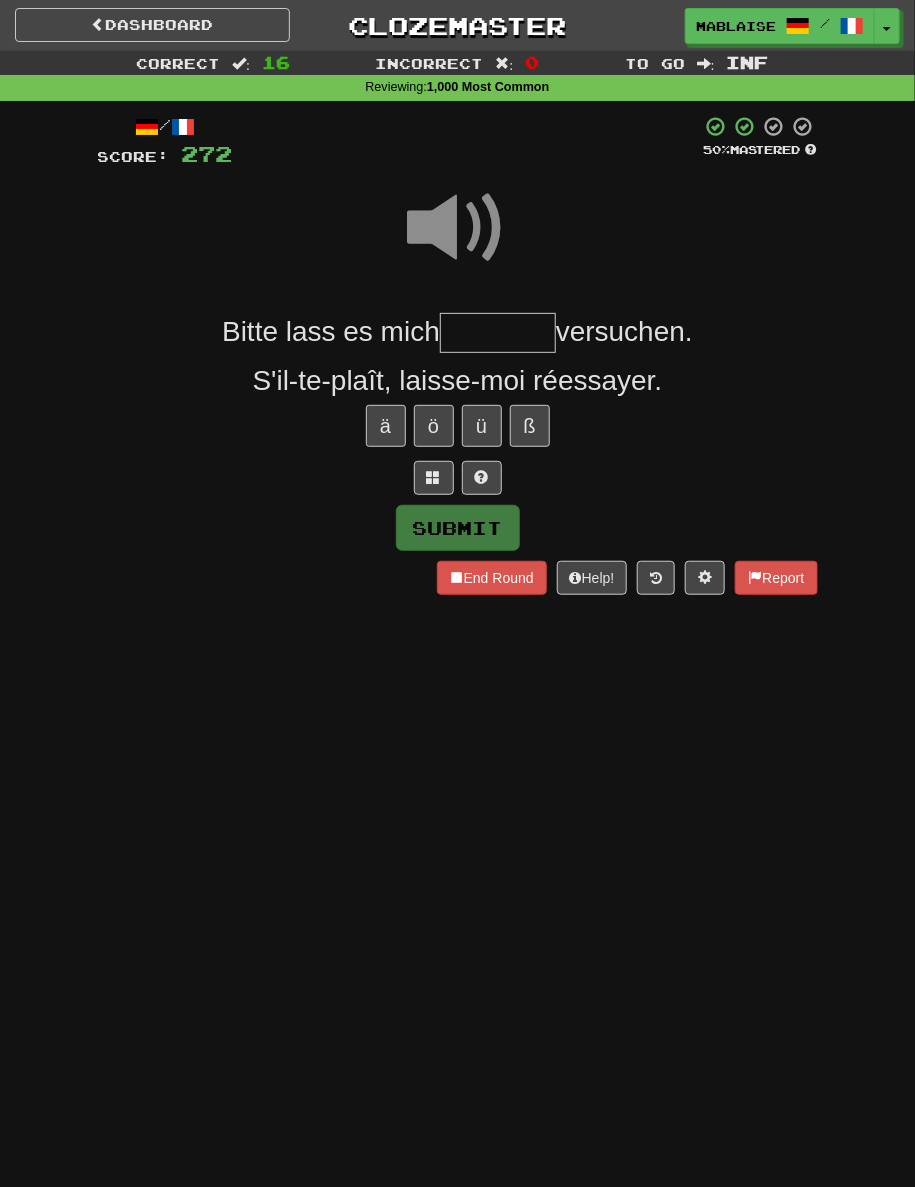 click at bounding box center (498, 333) 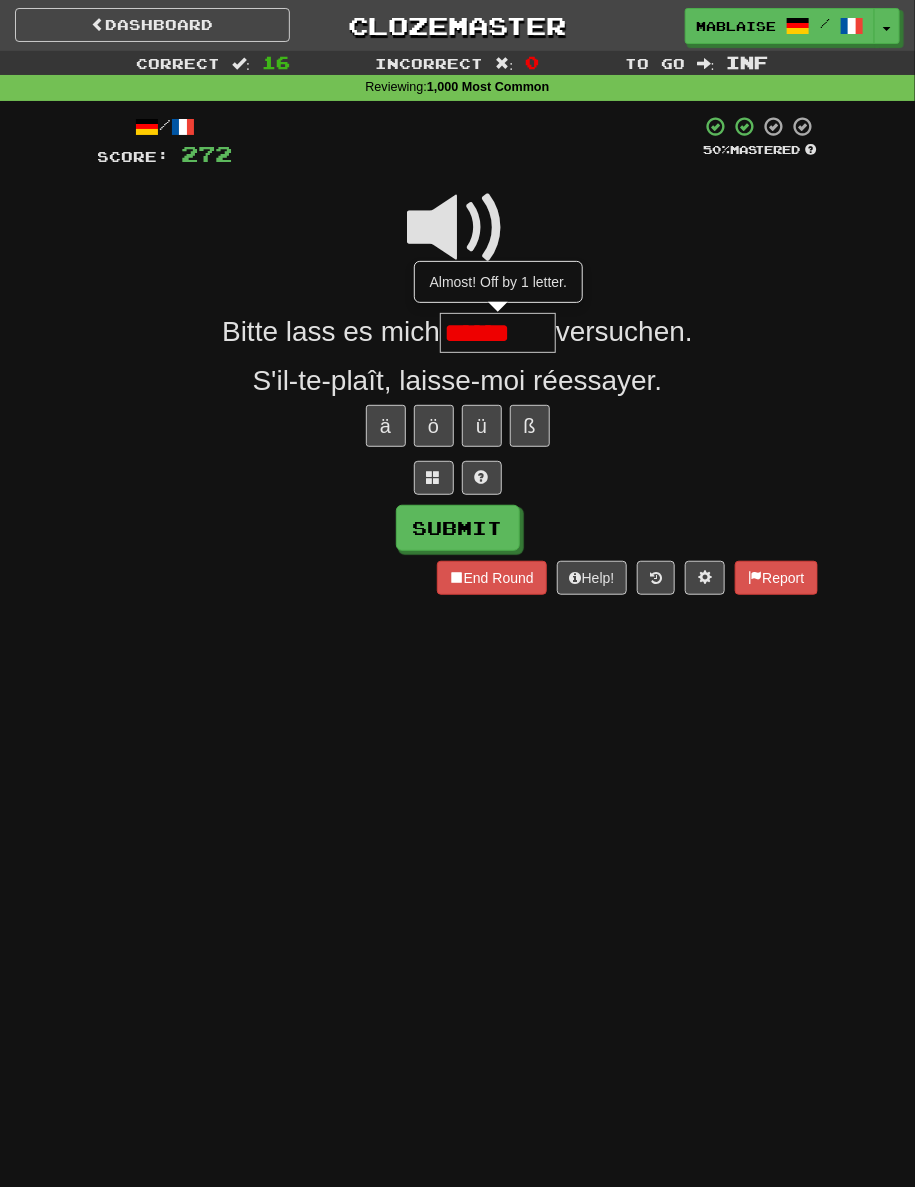 scroll, scrollTop: 0, scrollLeft: 0, axis: both 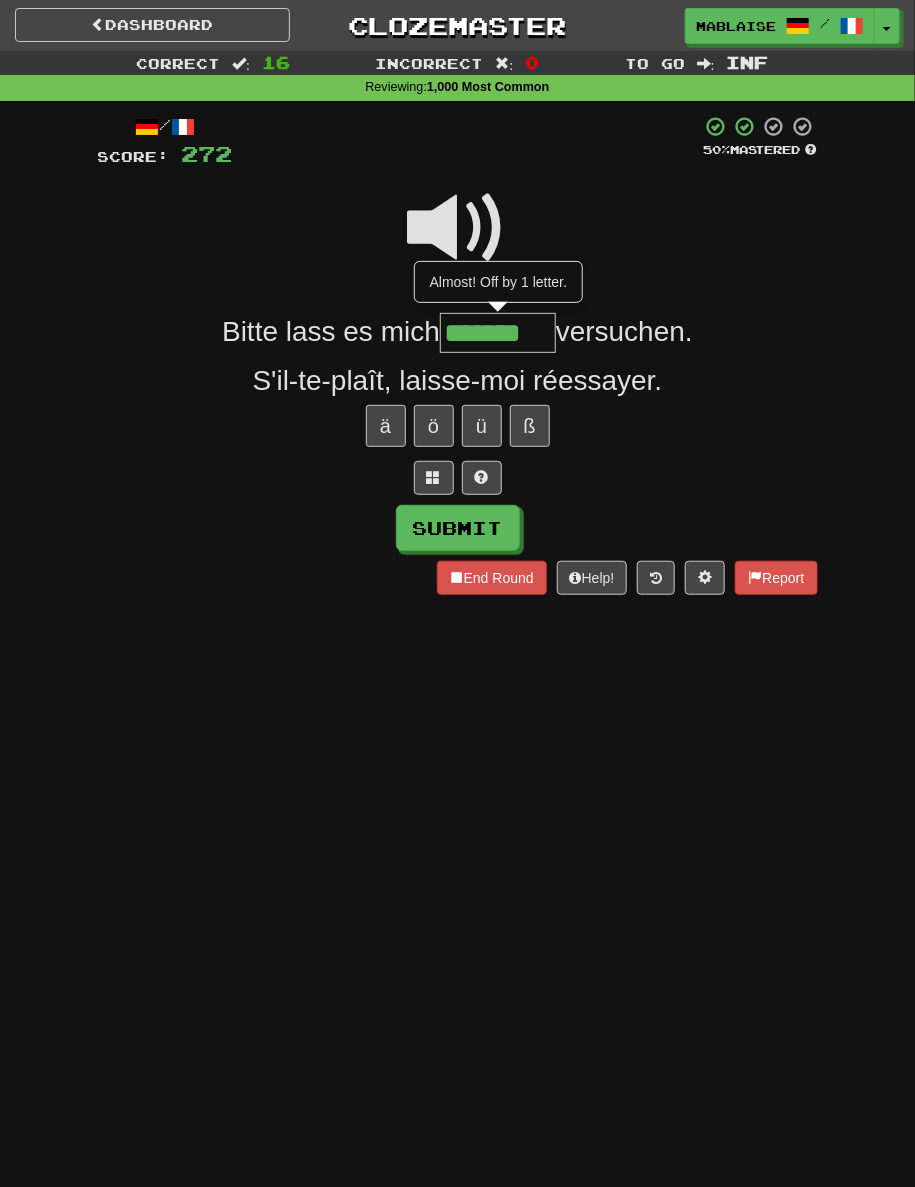 type on "*******" 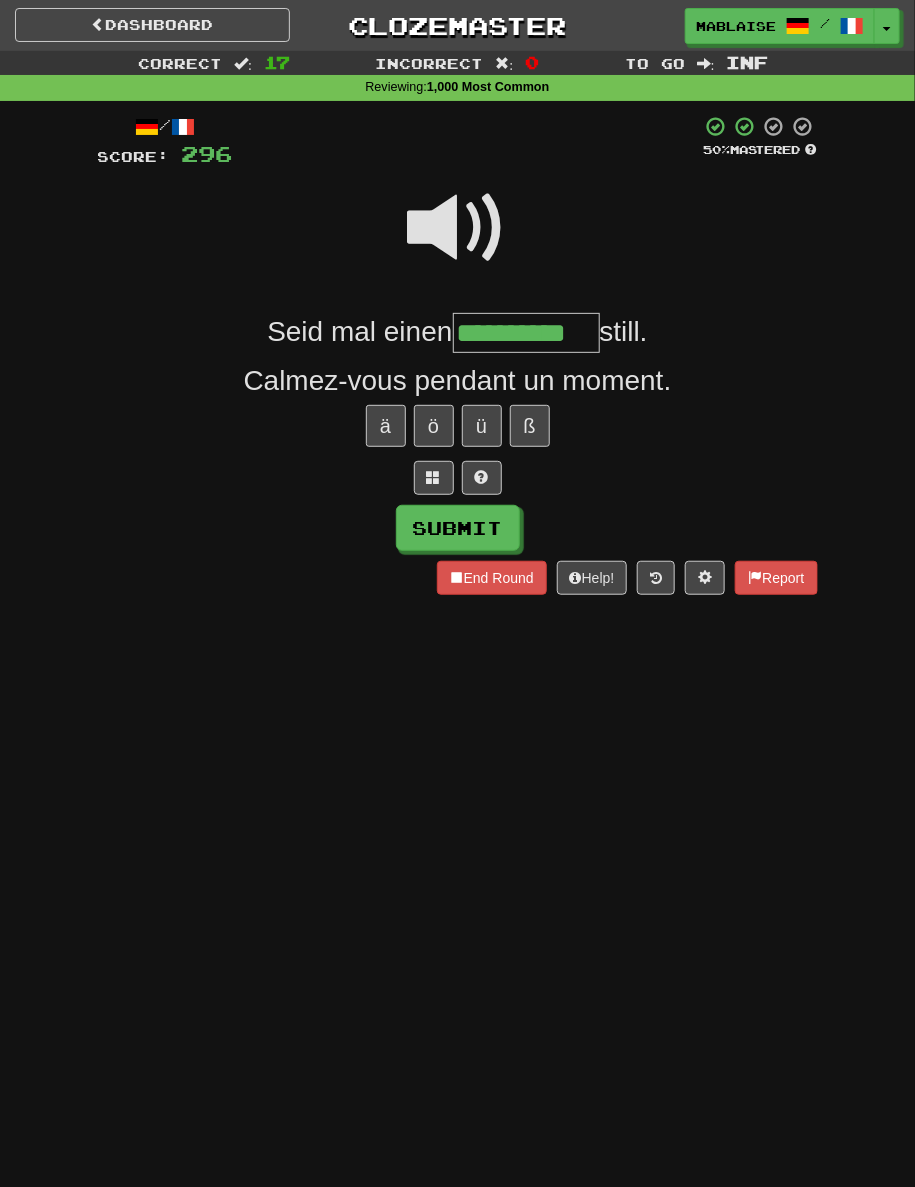 type on "**********" 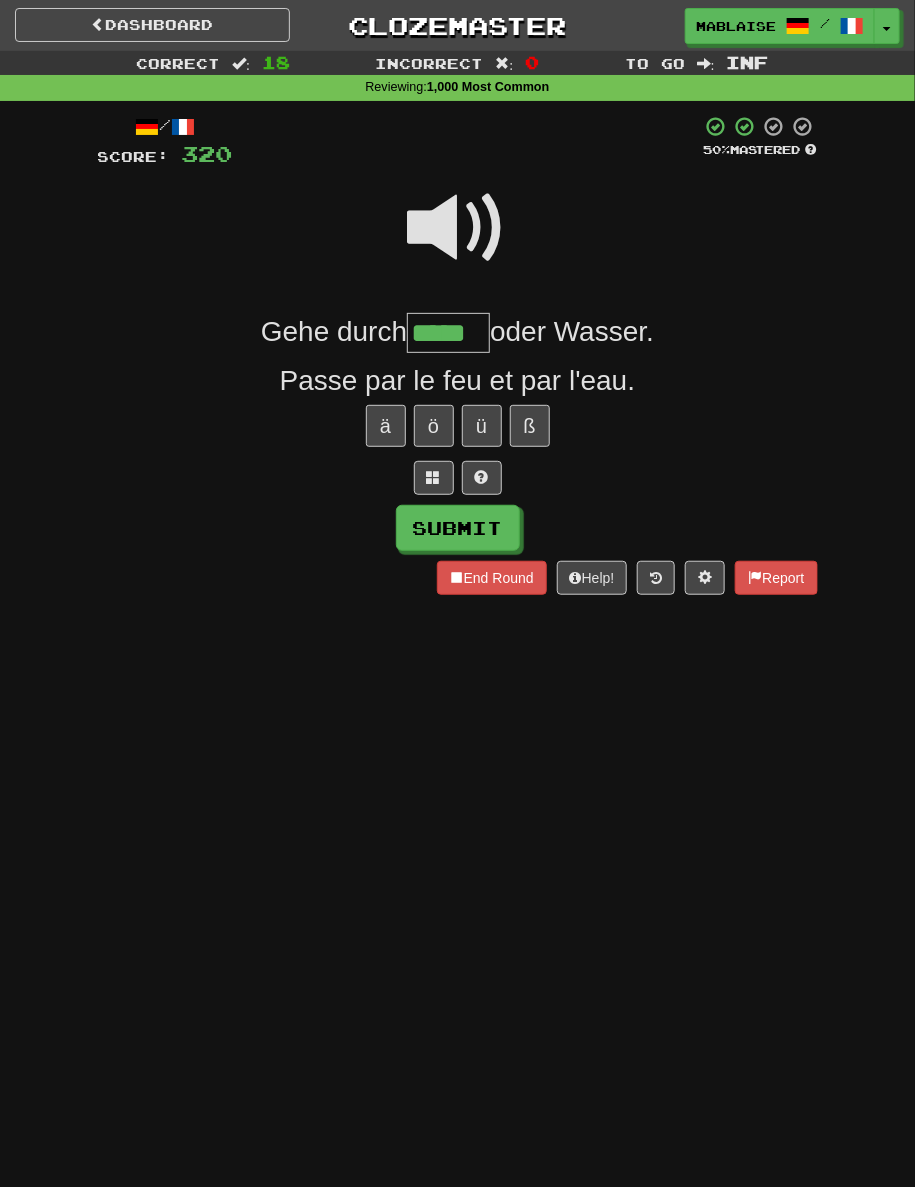 type on "*****" 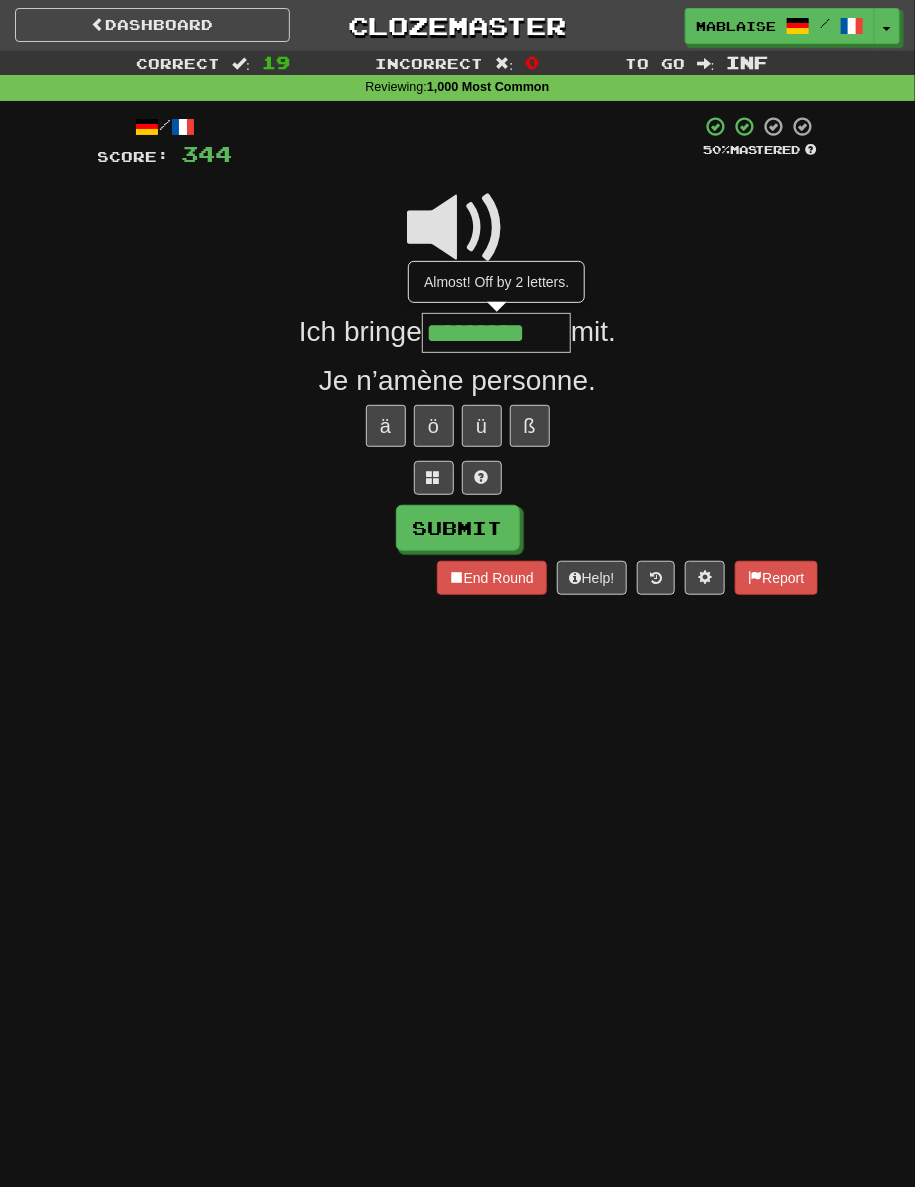 type on "*********" 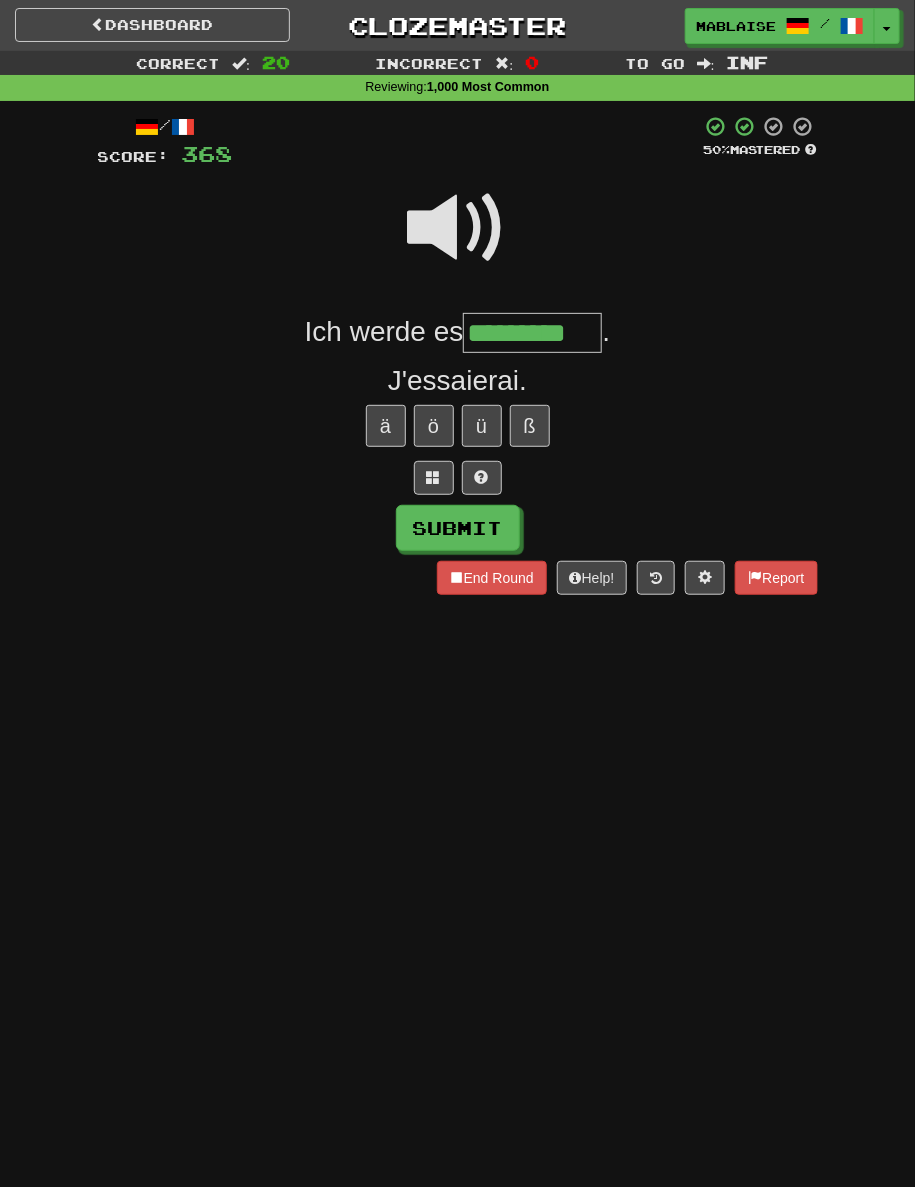type on "*********" 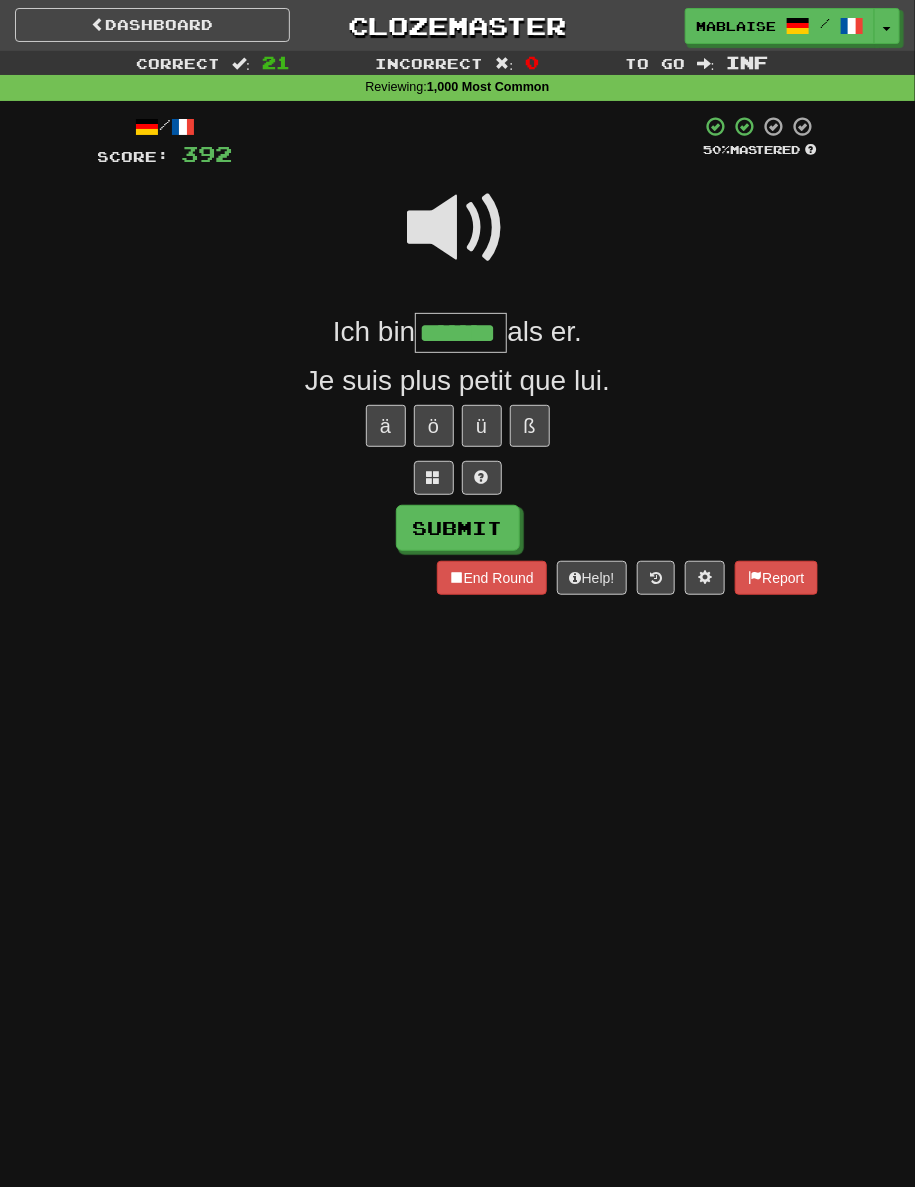 type on "*******" 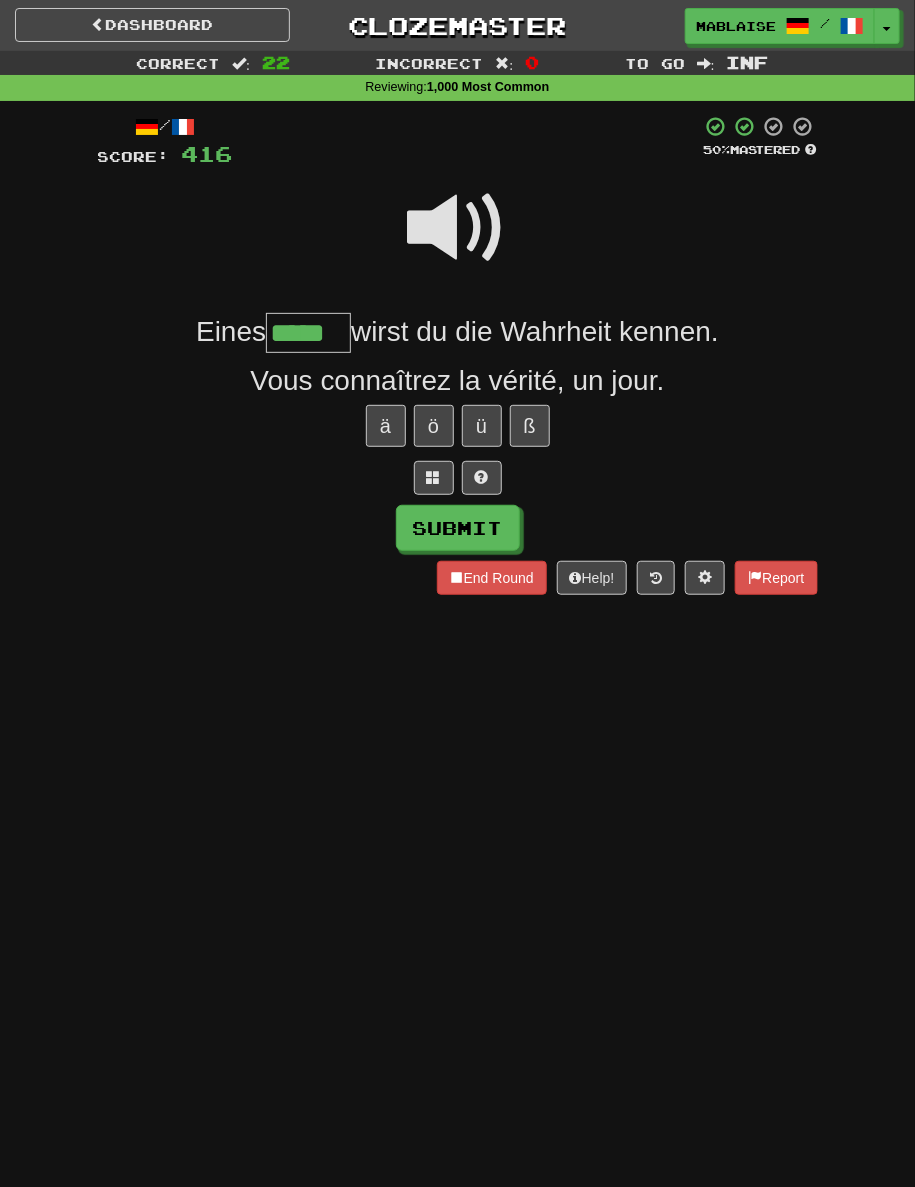 type on "*****" 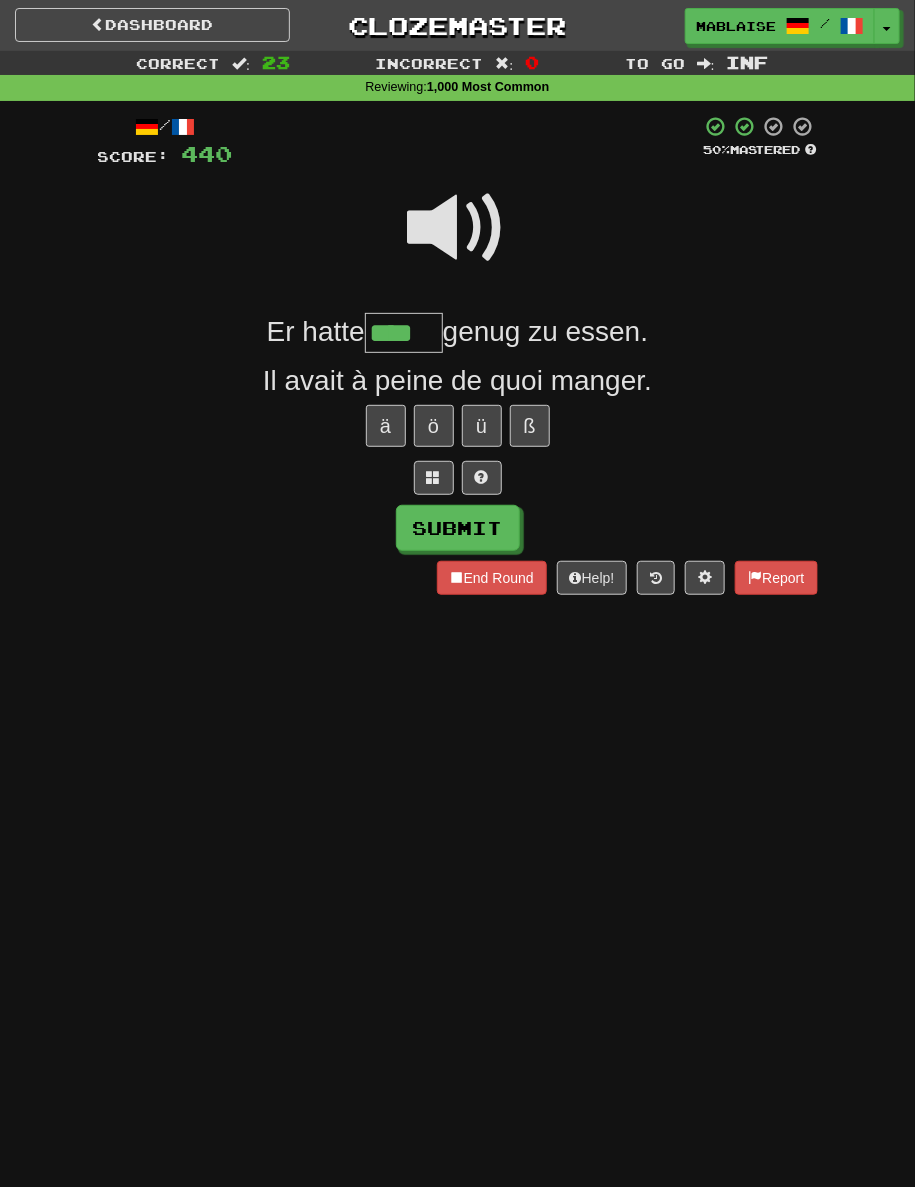 type on "****" 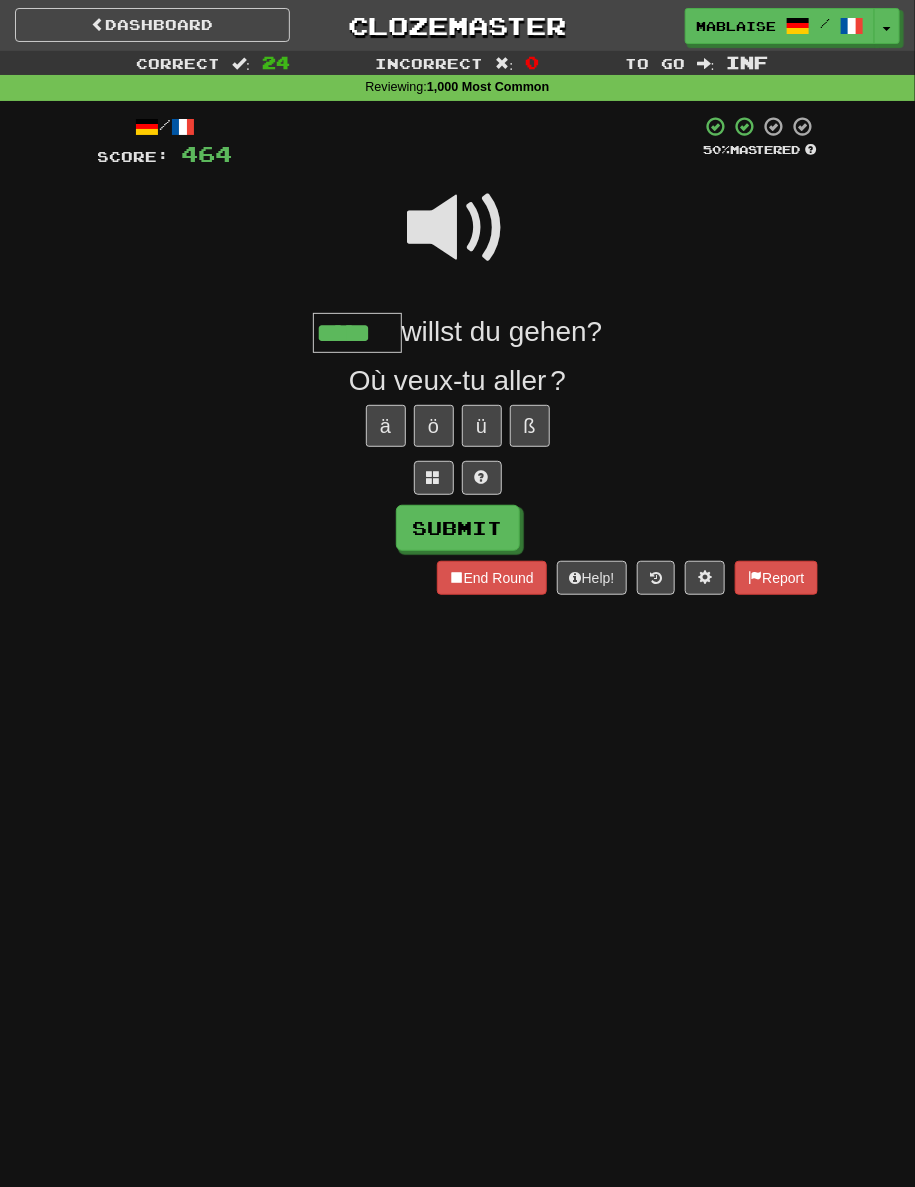 type on "*****" 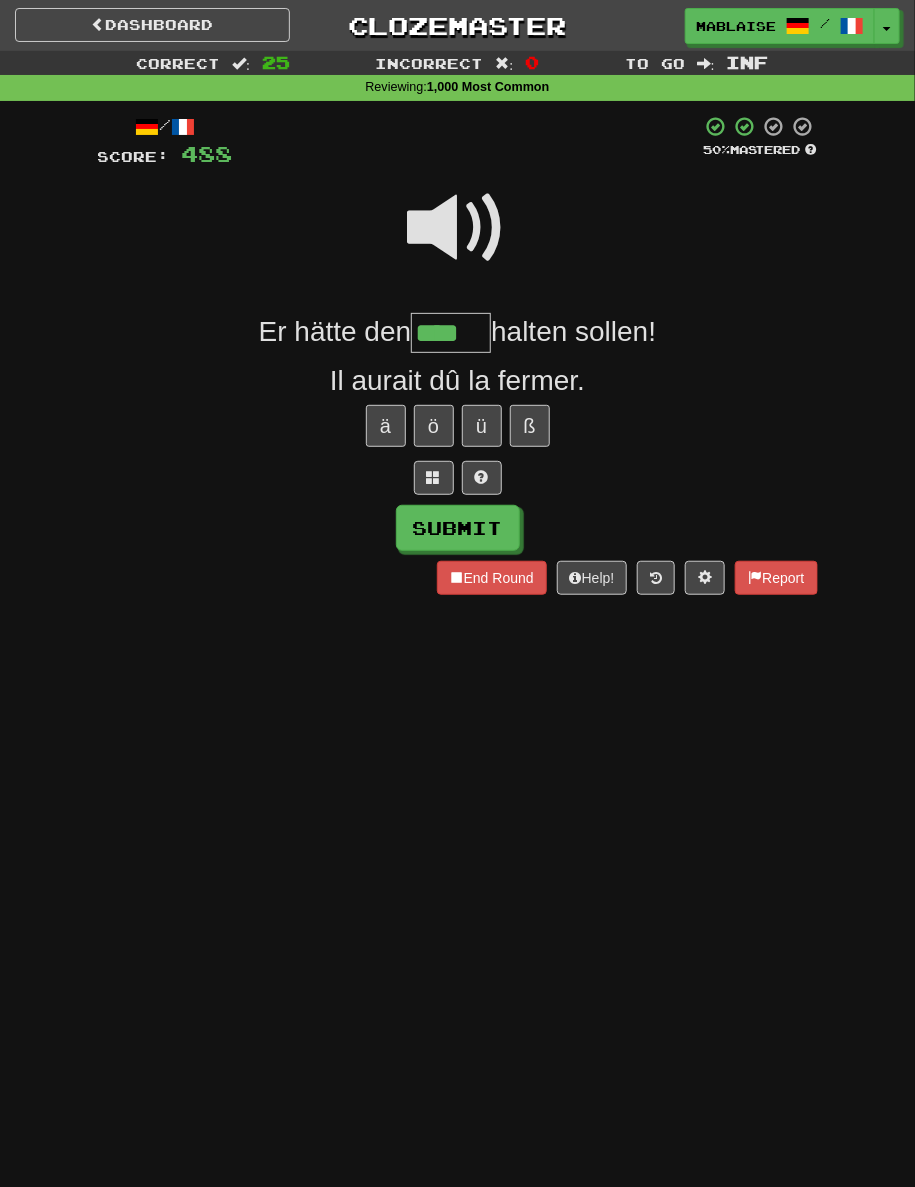 type on "****" 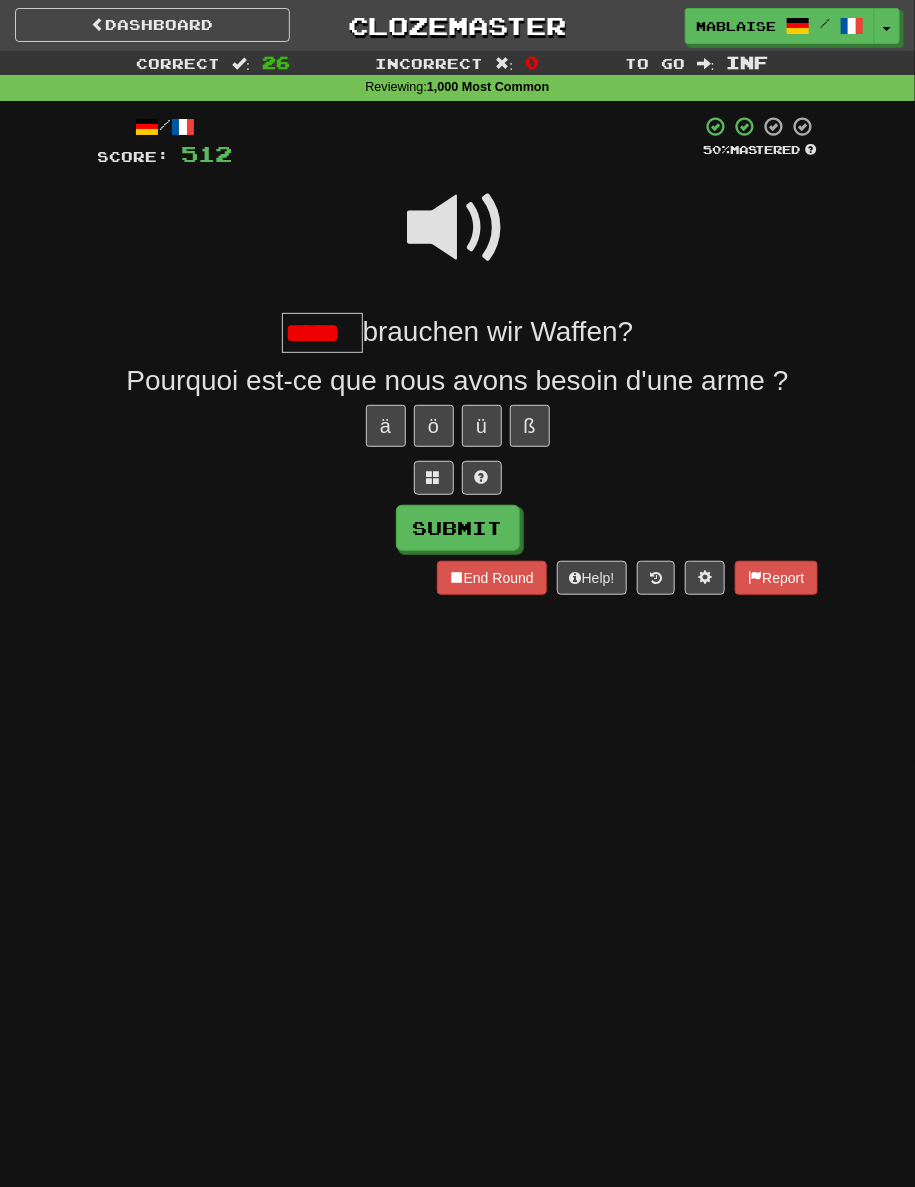 scroll, scrollTop: 0, scrollLeft: 0, axis: both 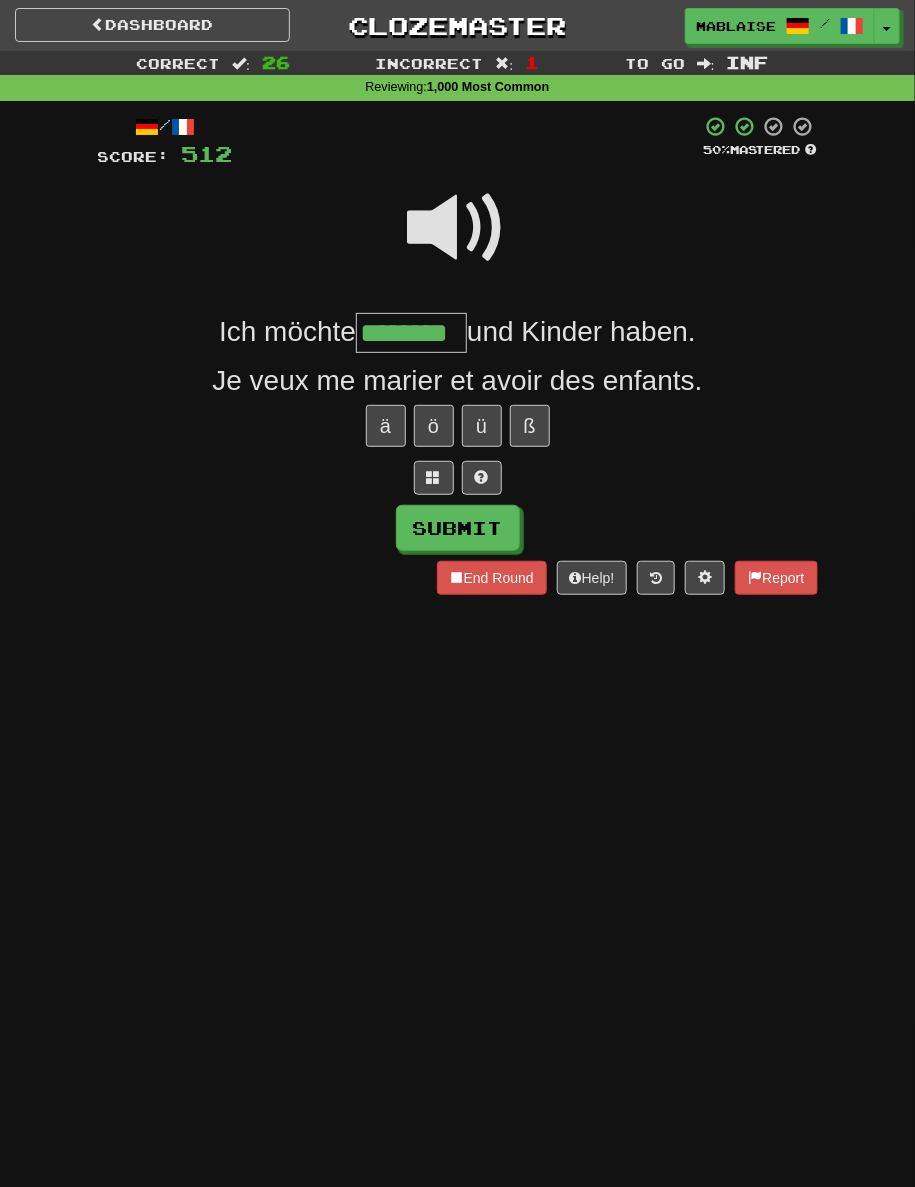 type on "********" 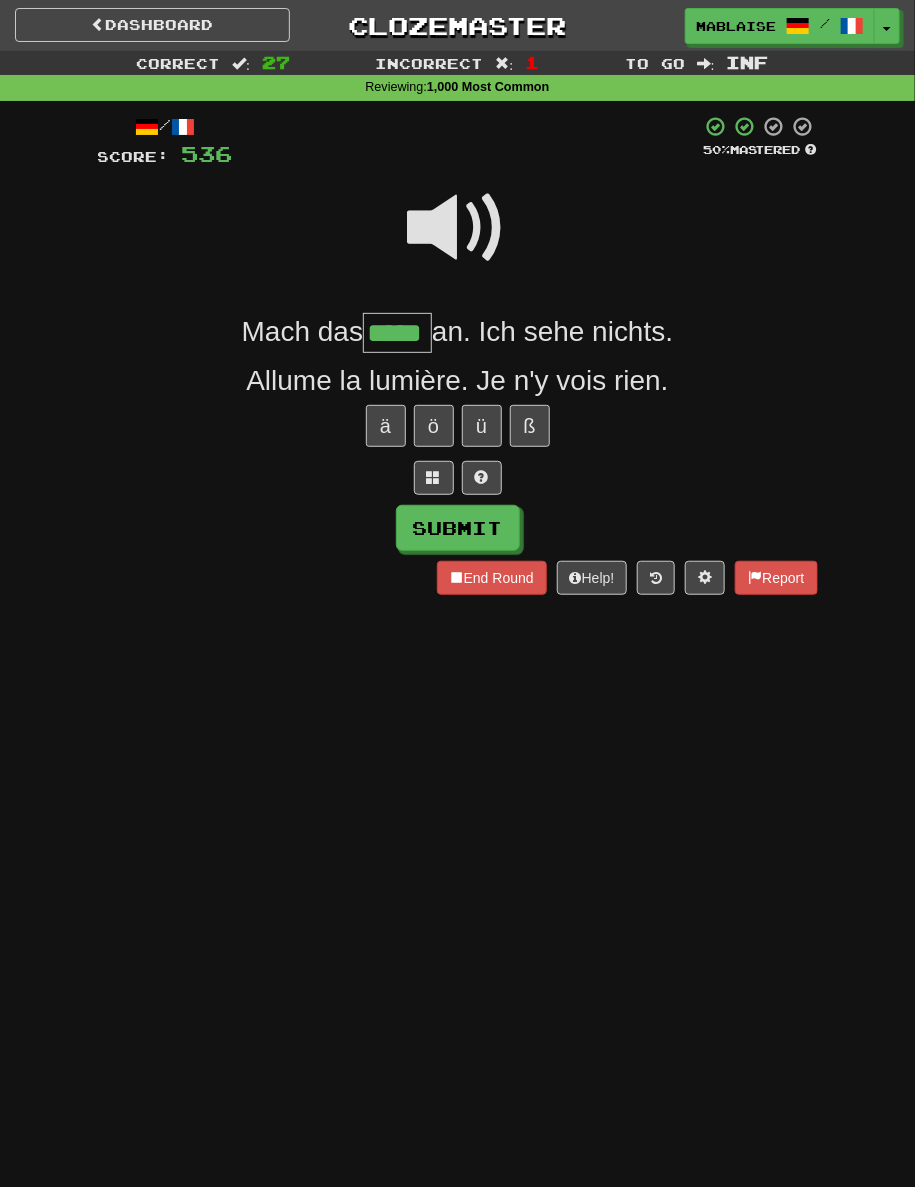type on "*****" 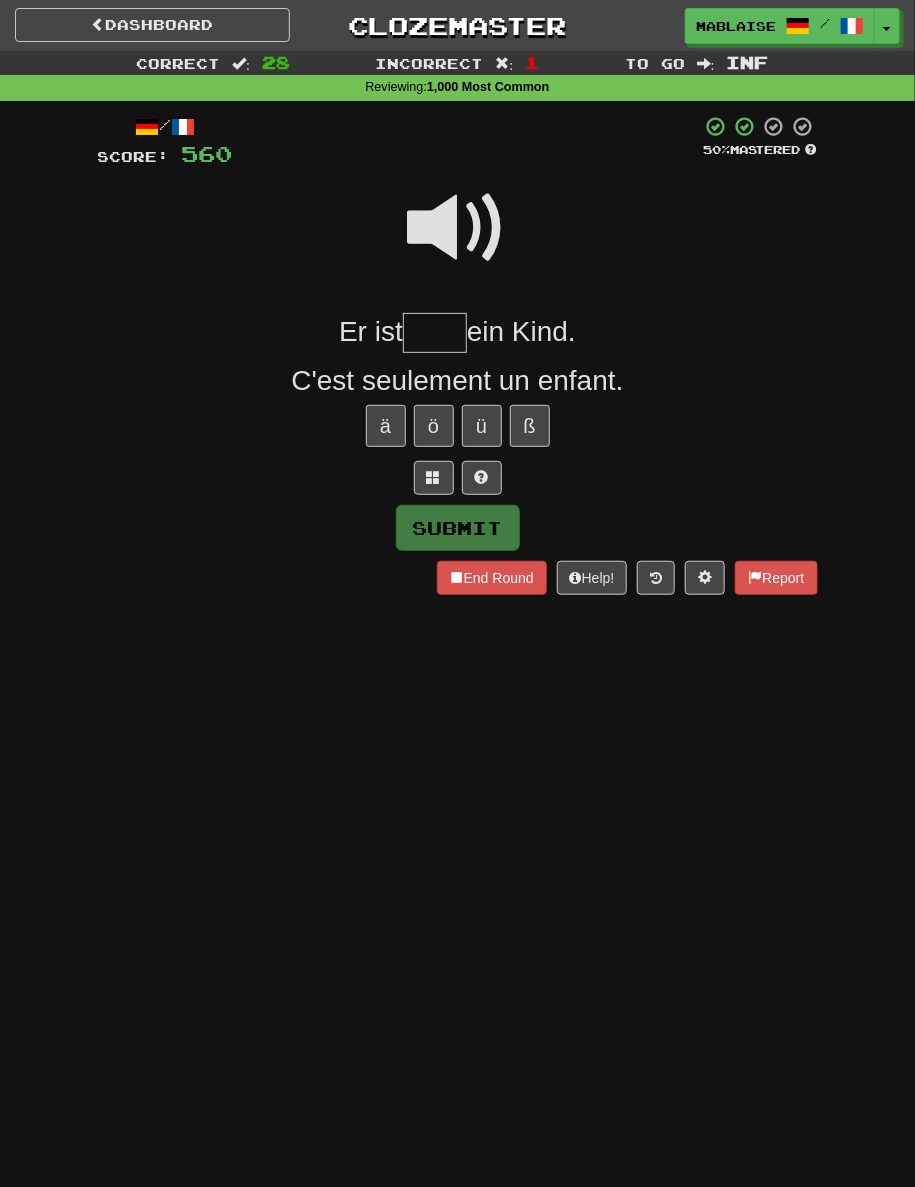 click at bounding box center (458, 241) 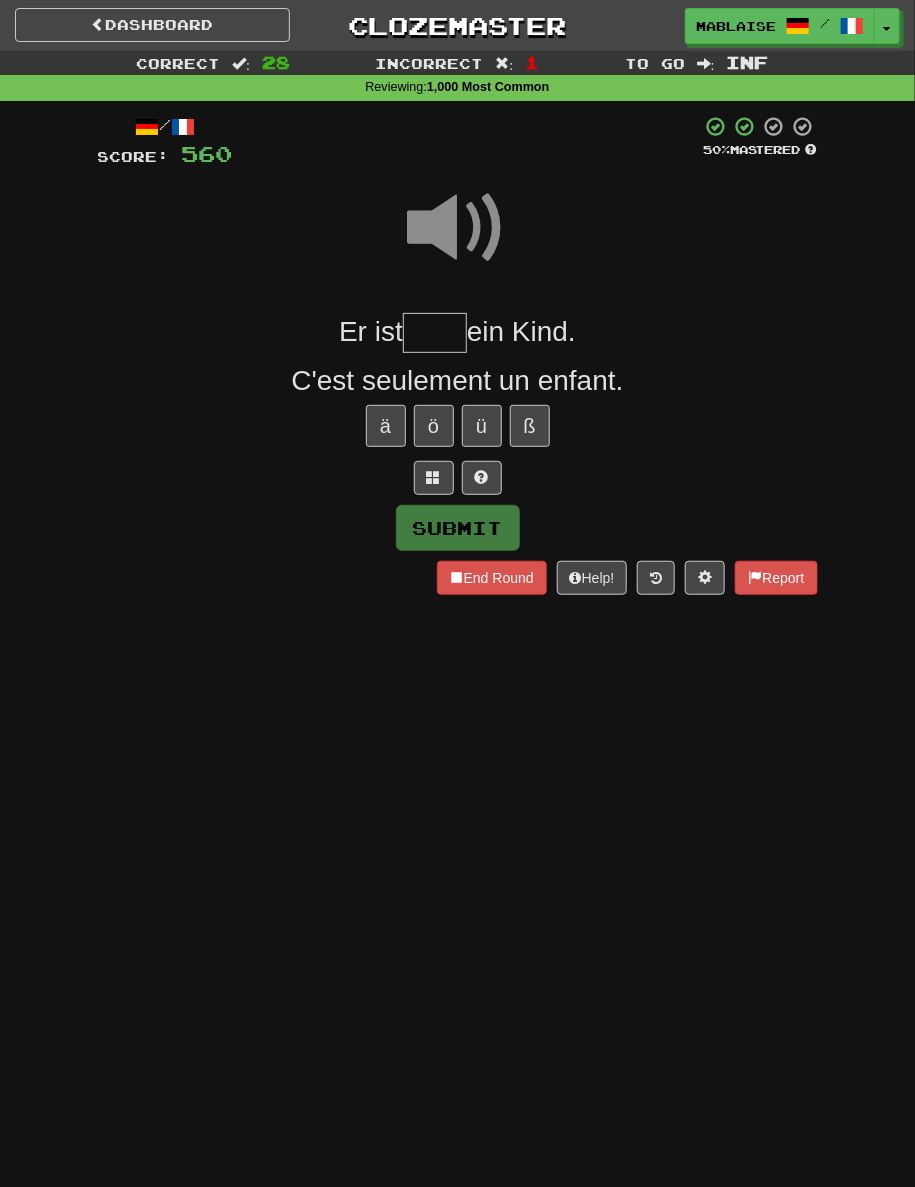 click at bounding box center [435, 333] 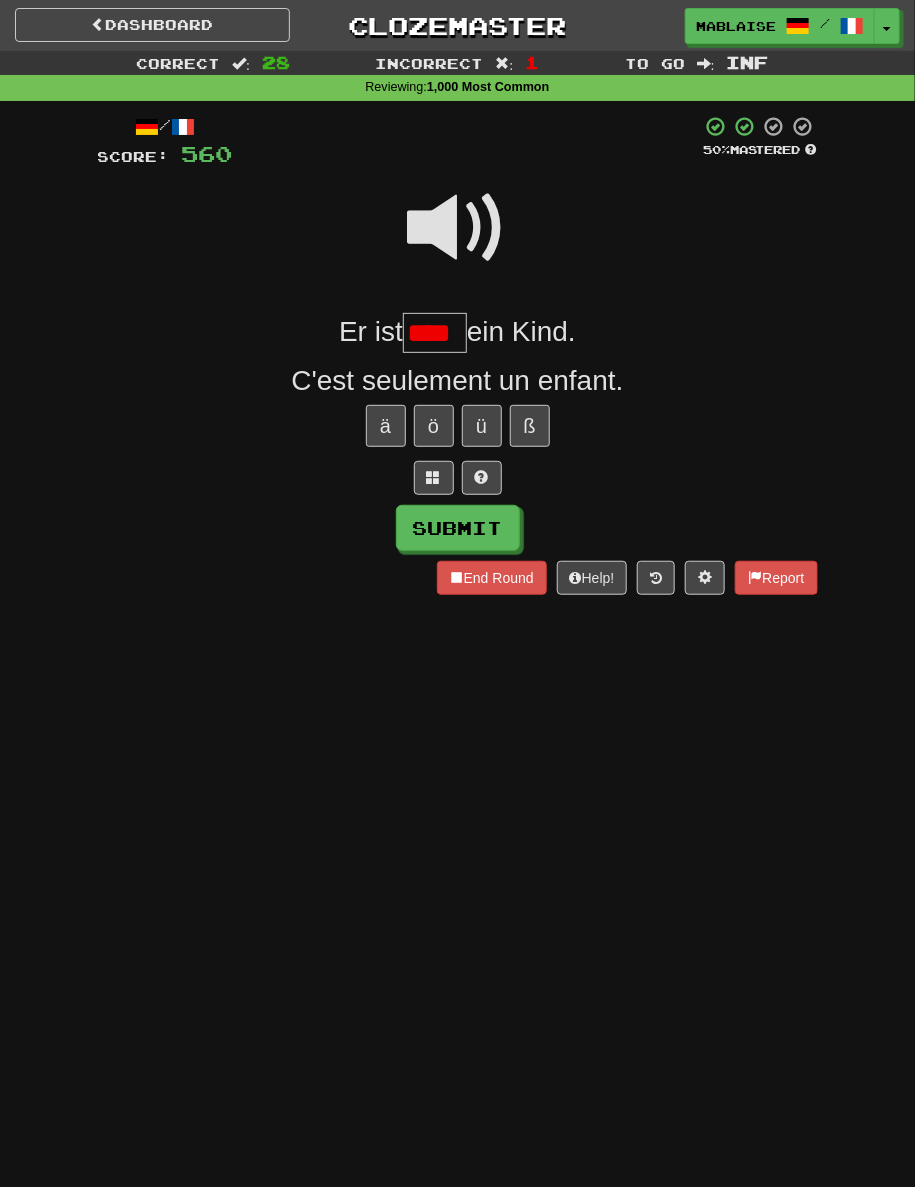 type on "***" 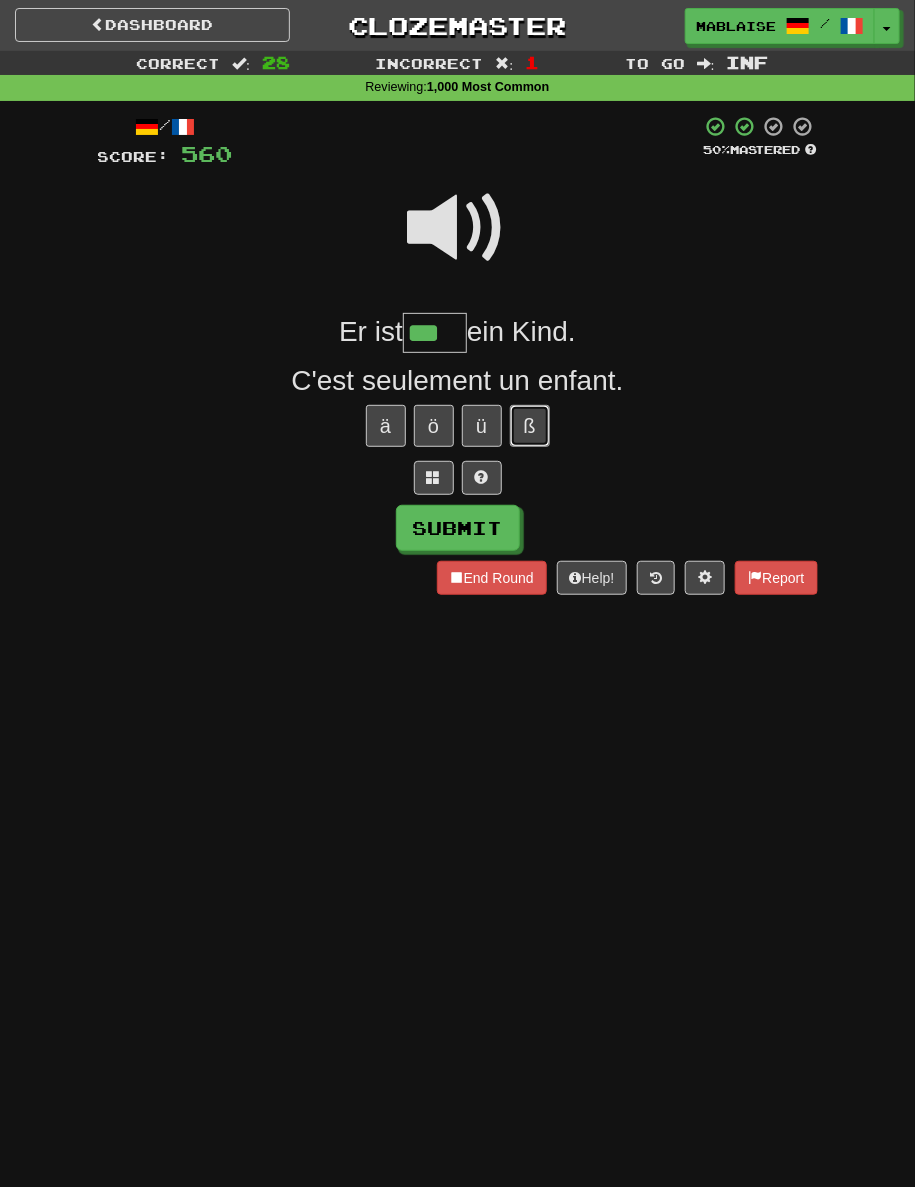 click on "ß" at bounding box center [530, 426] 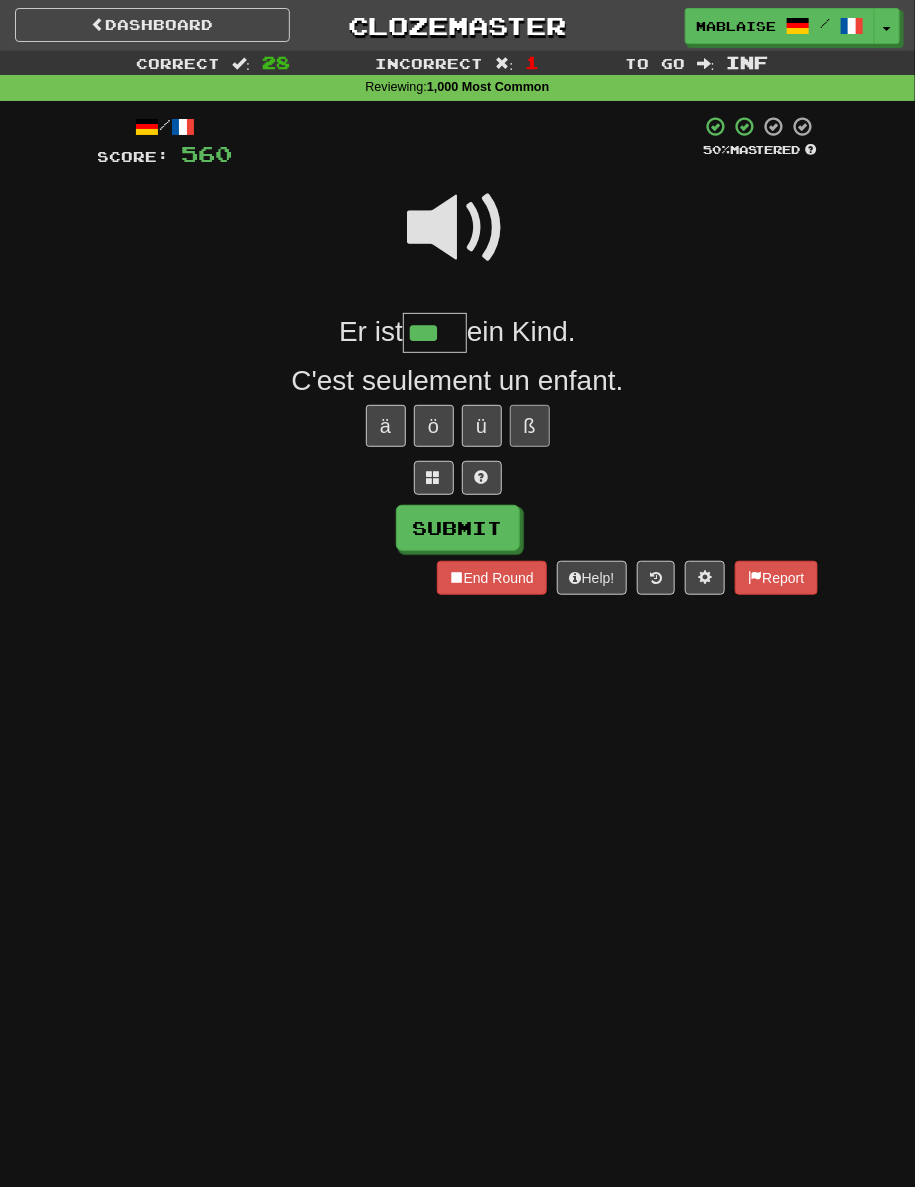 type on "****" 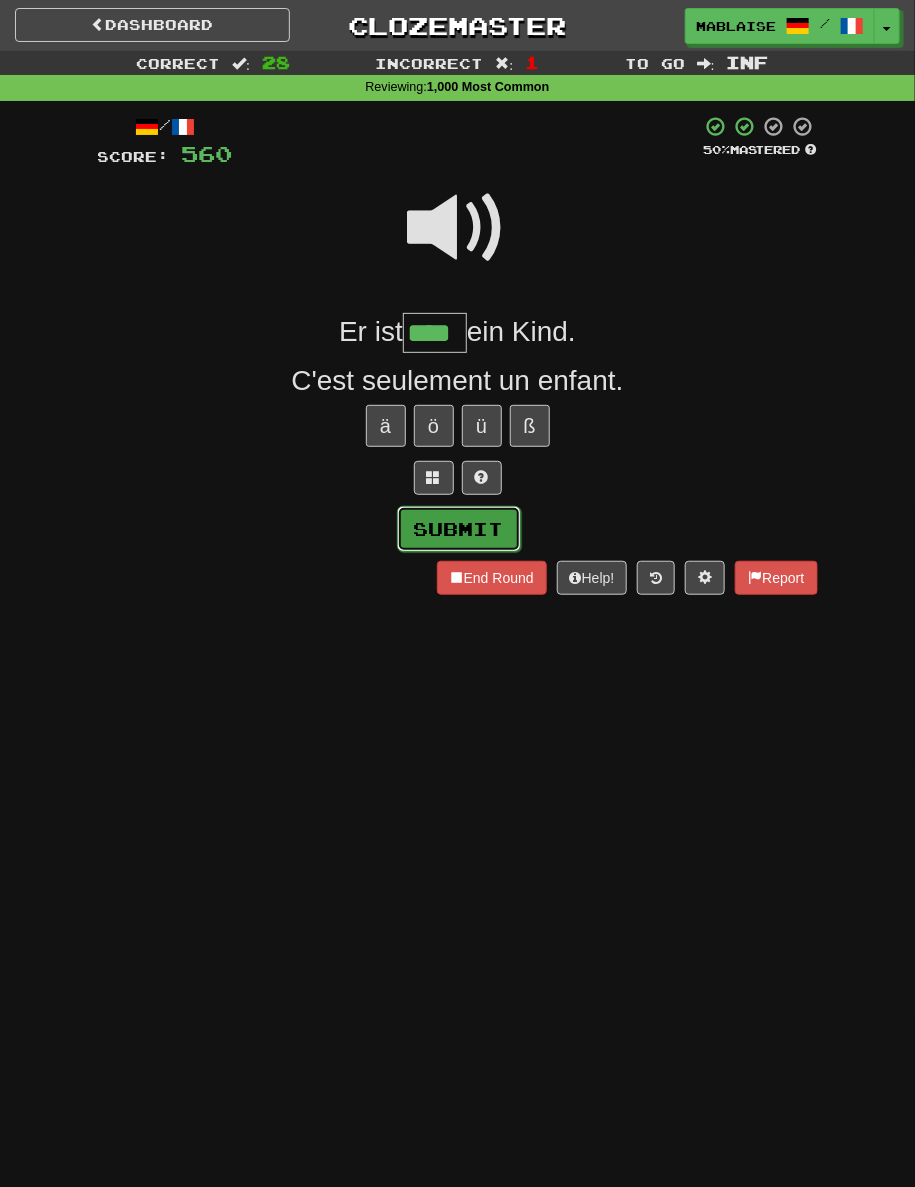 click on "Submit" at bounding box center [459, 529] 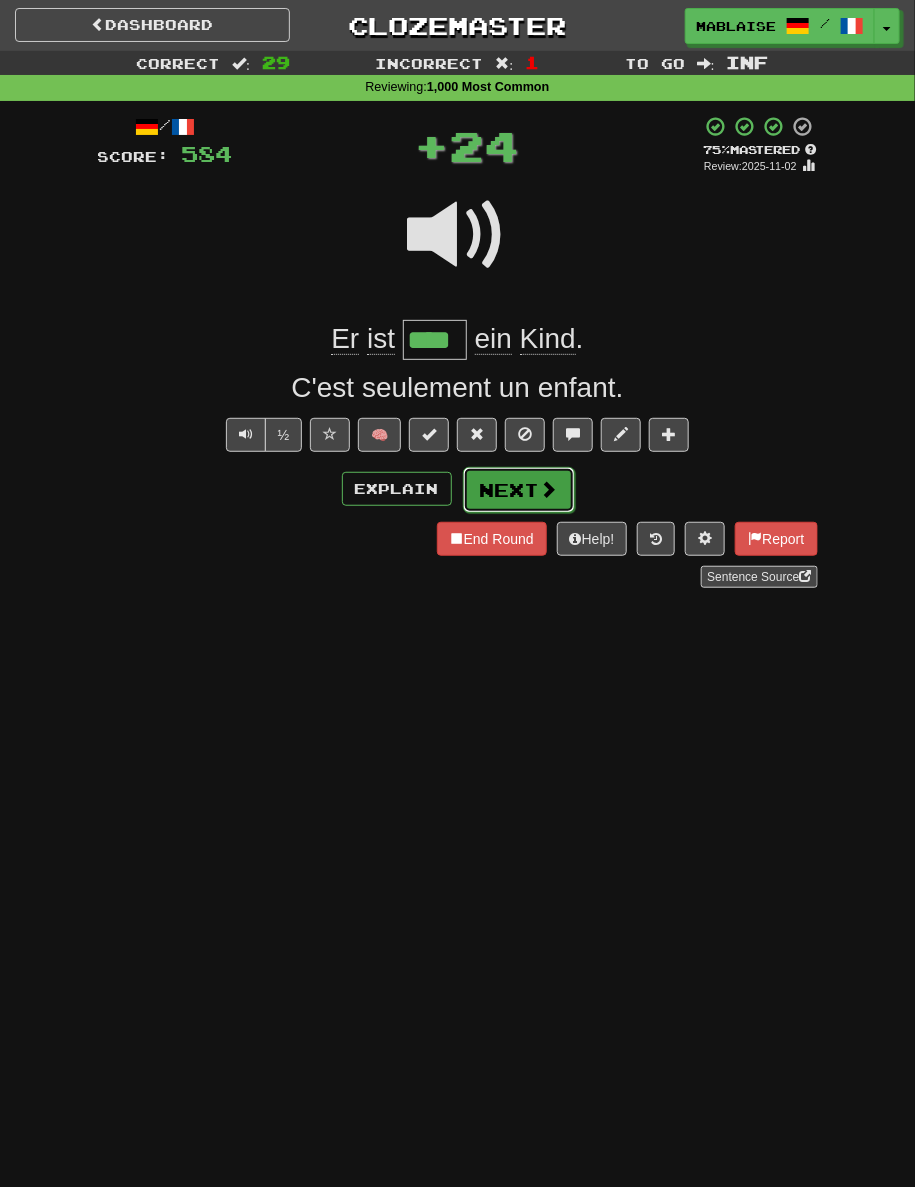click on "Next" at bounding box center (519, 490) 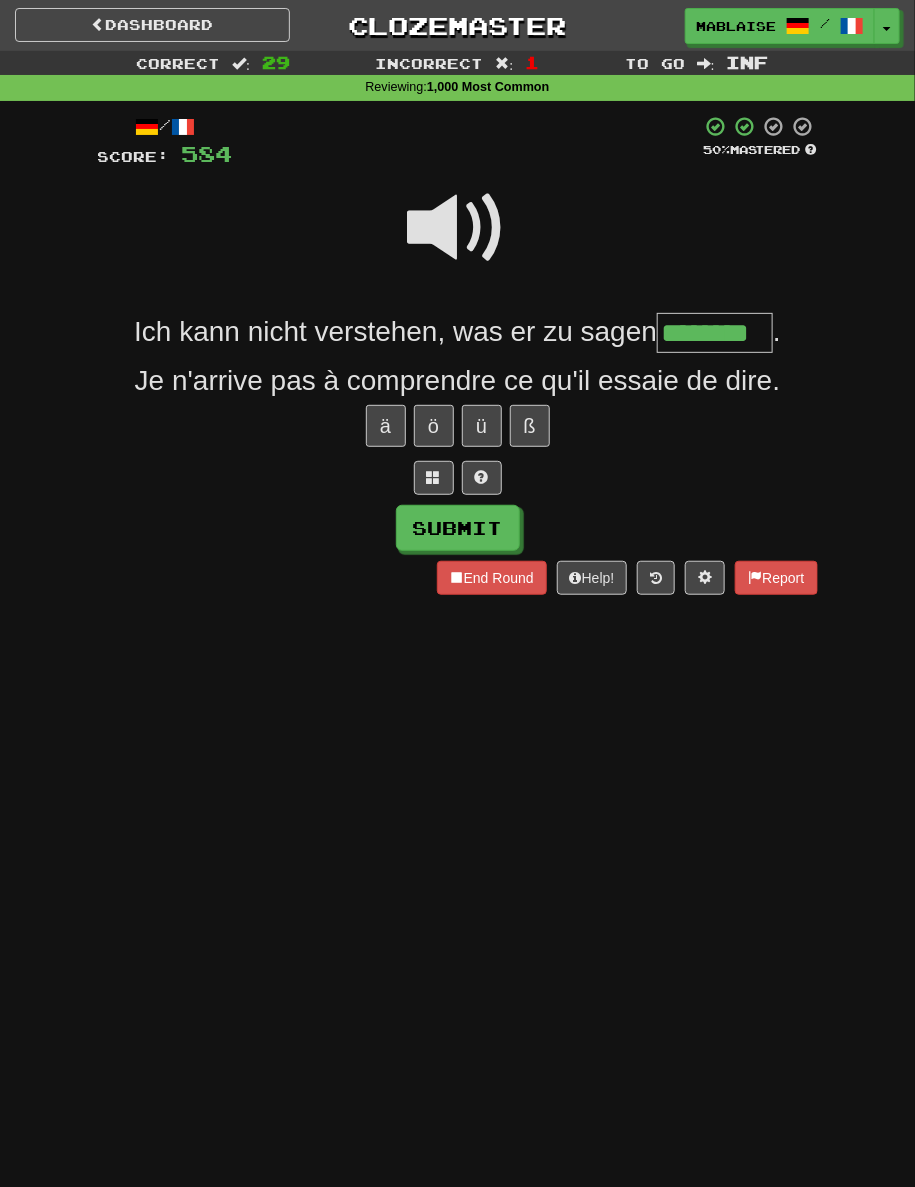 type on "********" 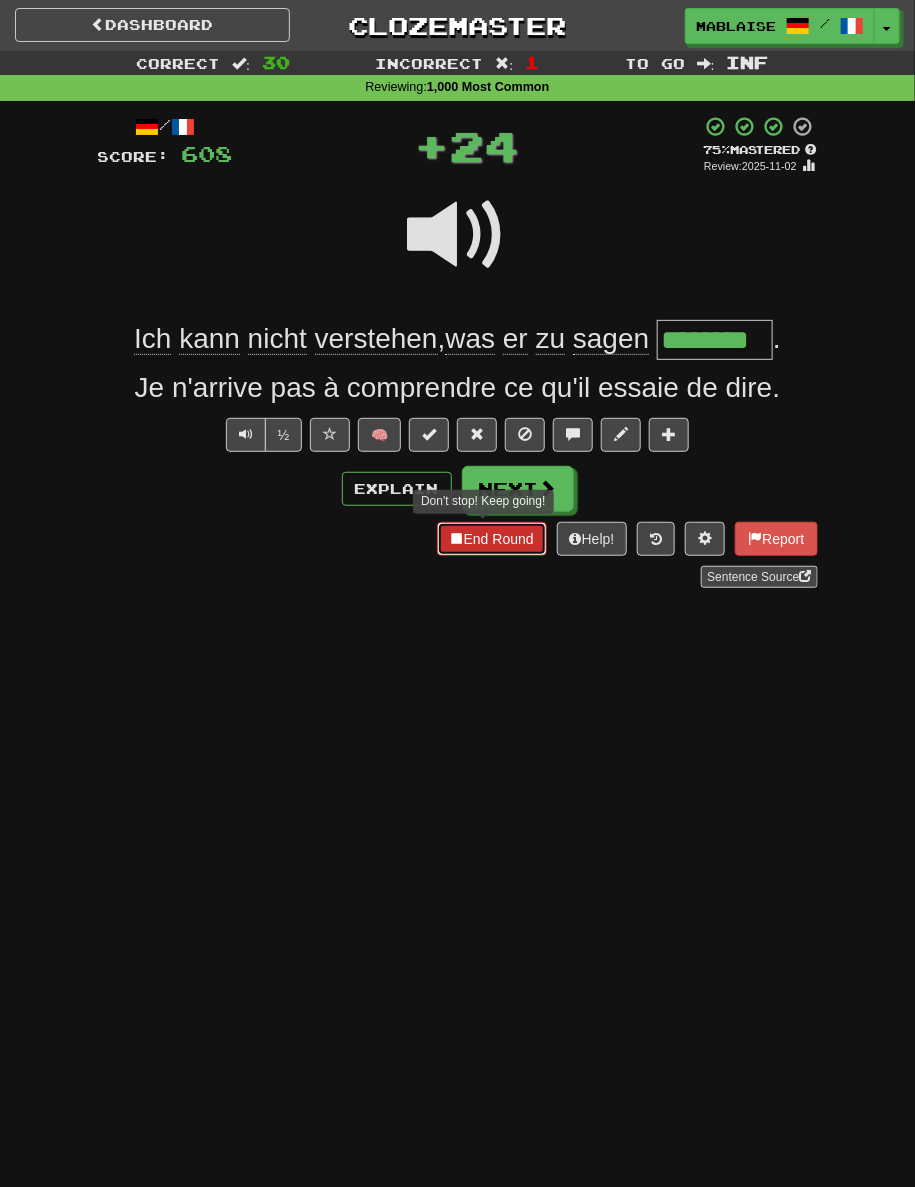 click on "End Round" at bounding box center (492, 539) 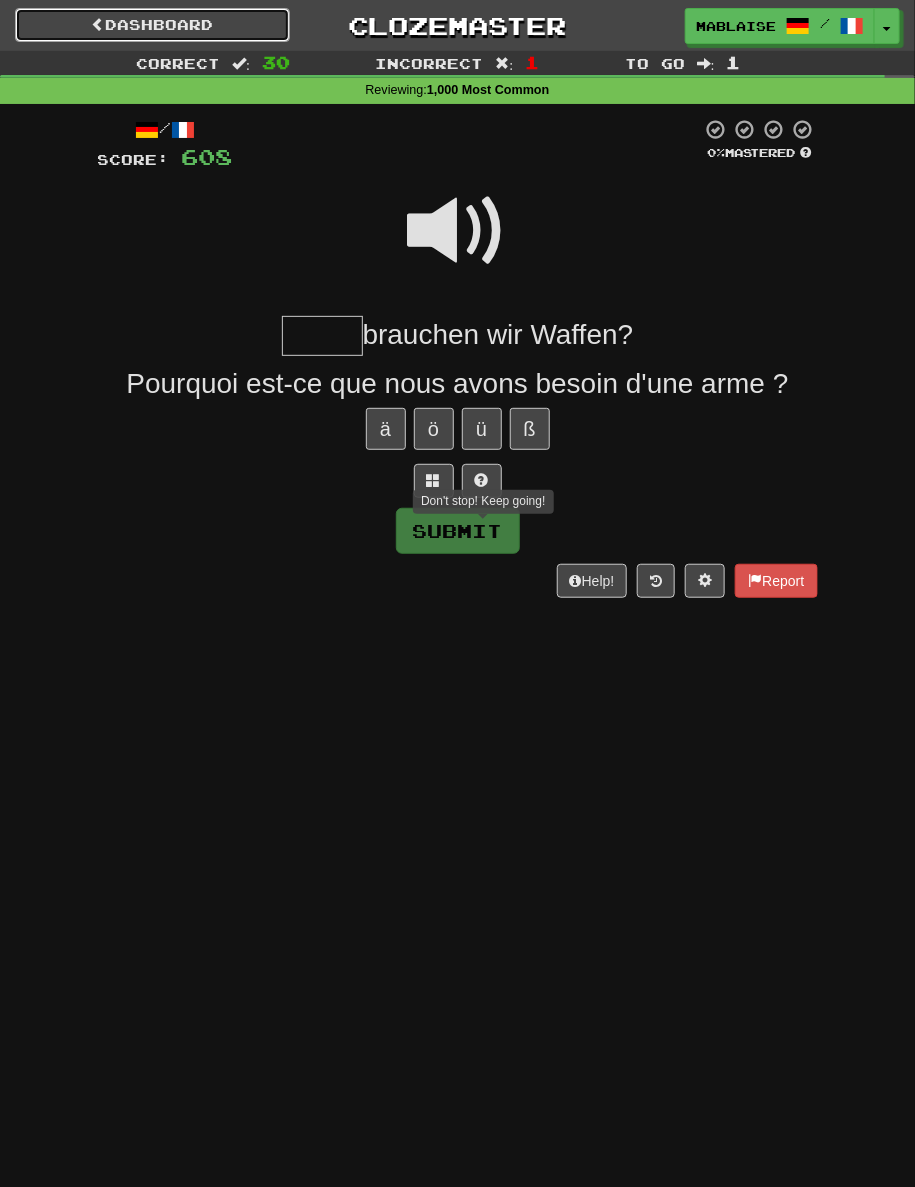 click on "Dashboard" at bounding box center (152, 25) 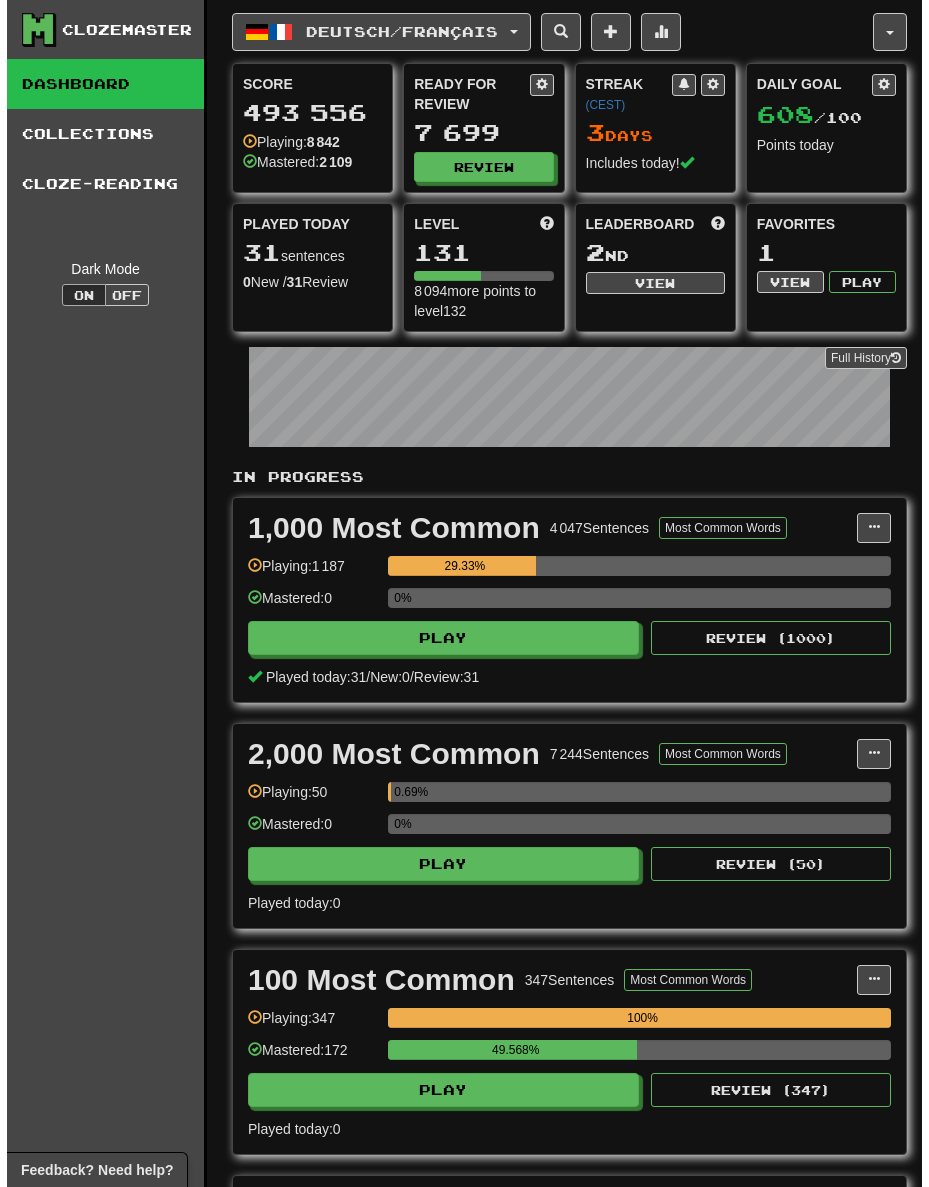 scroll, scrollTop: 0, scrollLeft: 0, axis: both 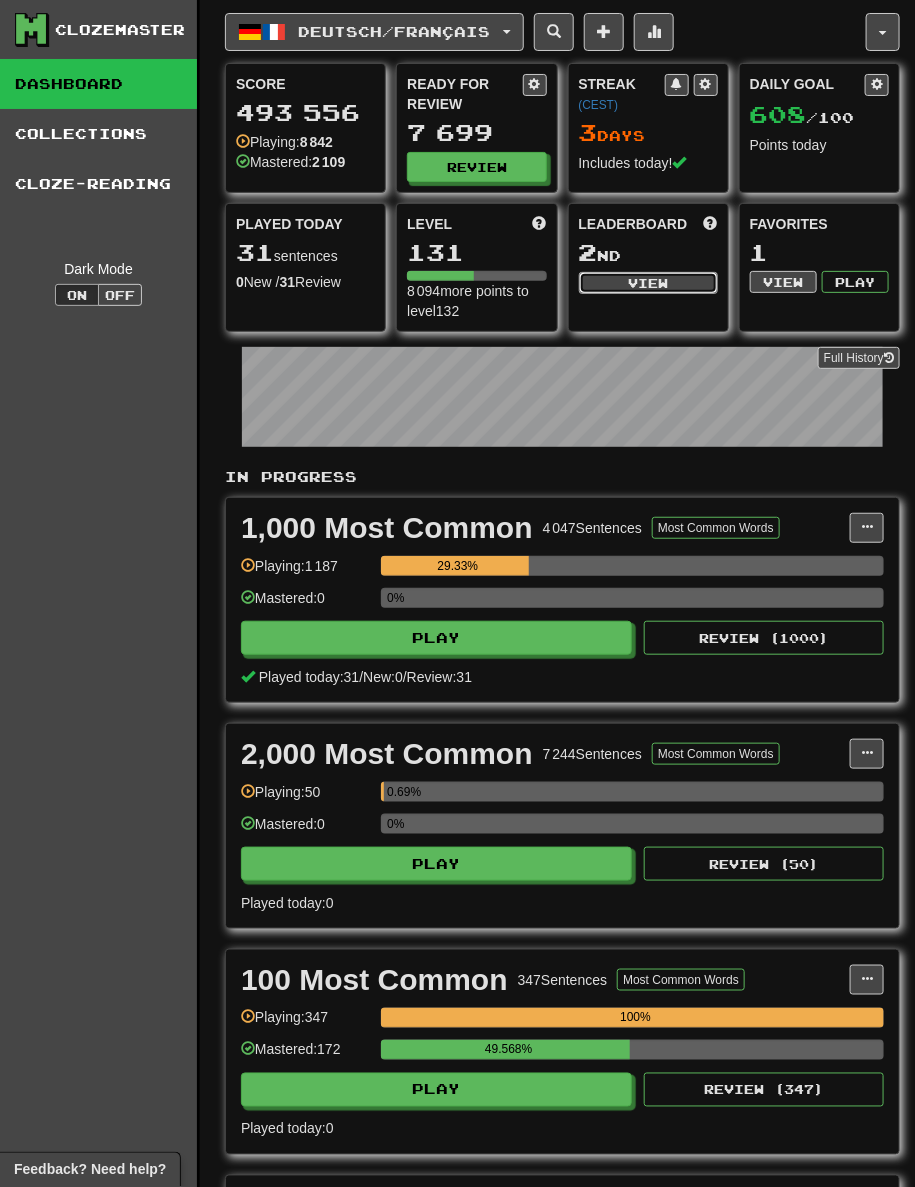 click on "View" at bounding box center (648, 283) 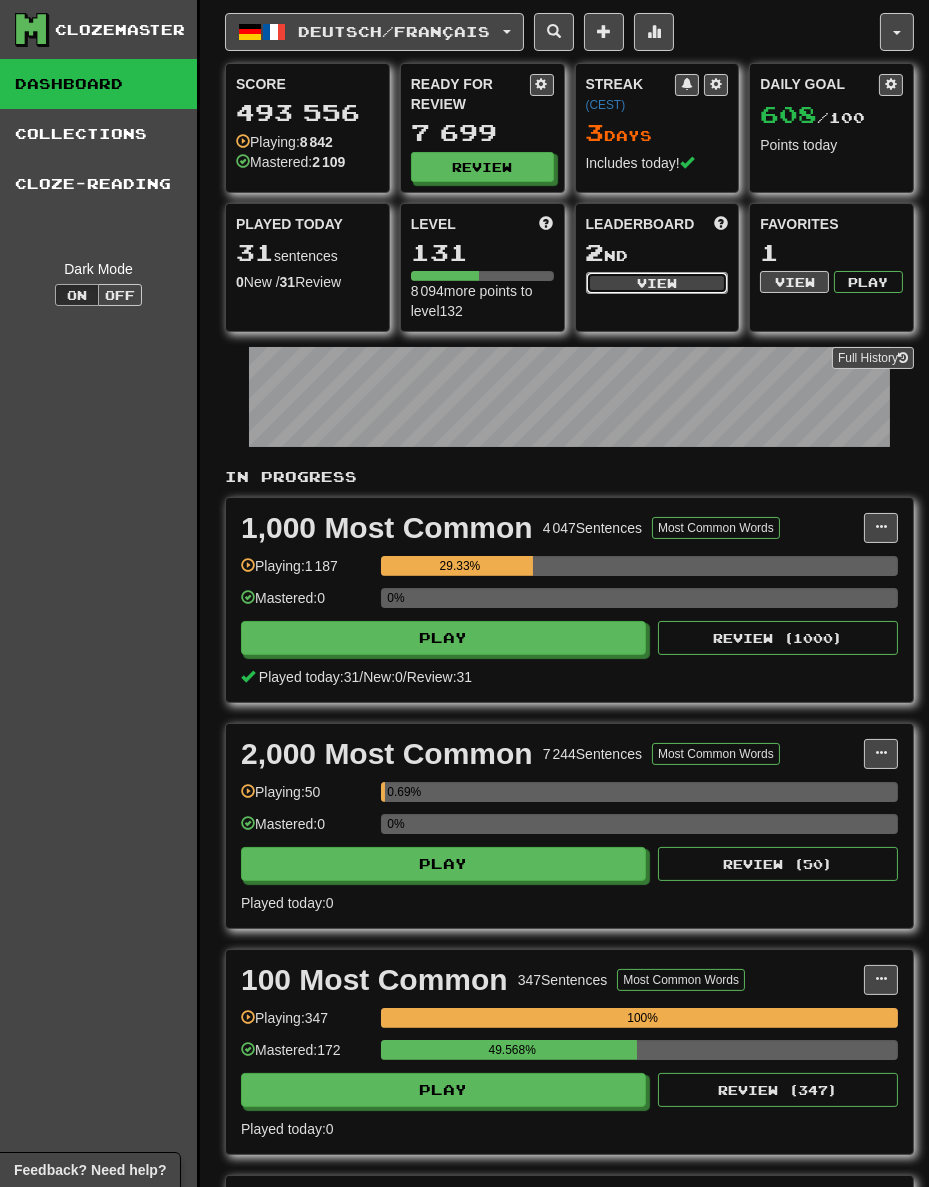 select on "**********" 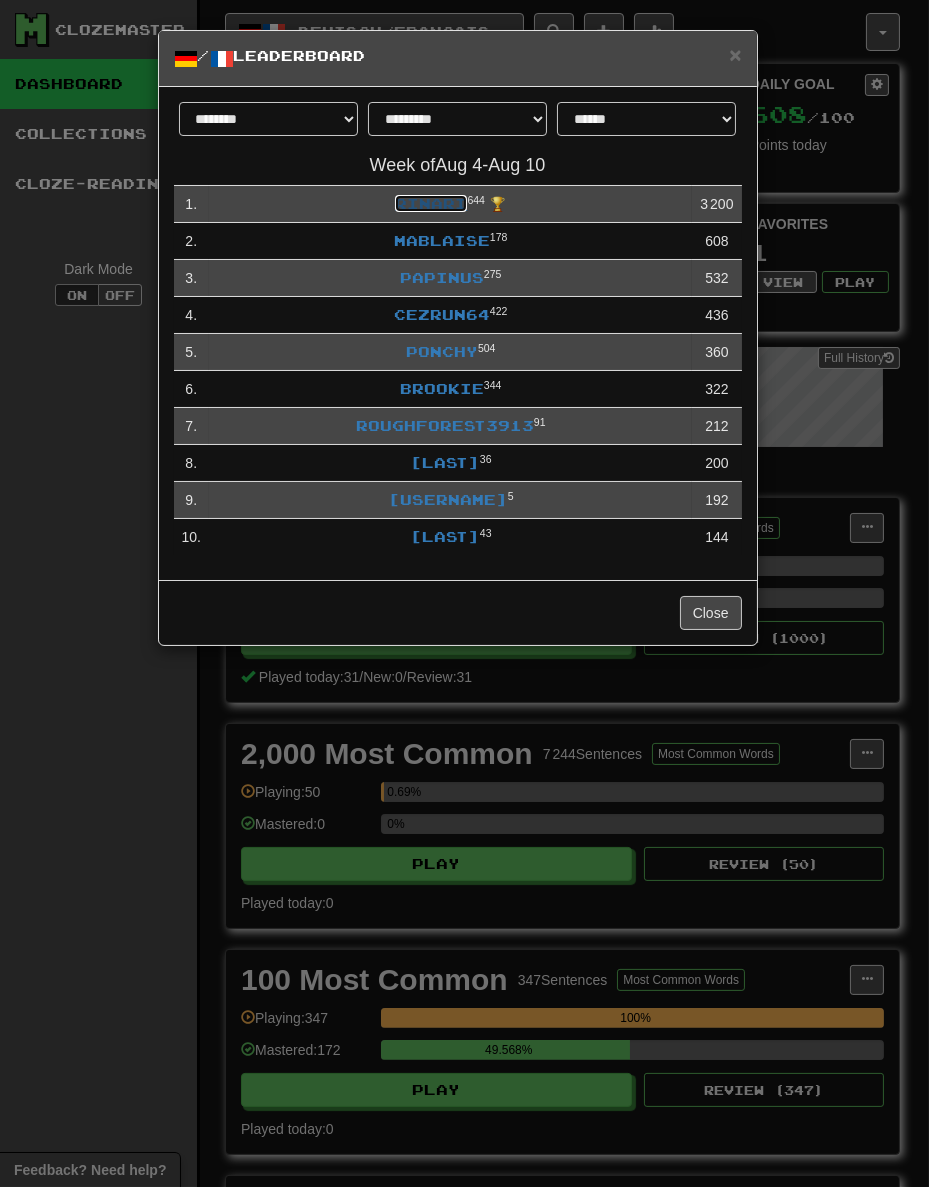 click on "Rinari" at bounding box center (431, 203) 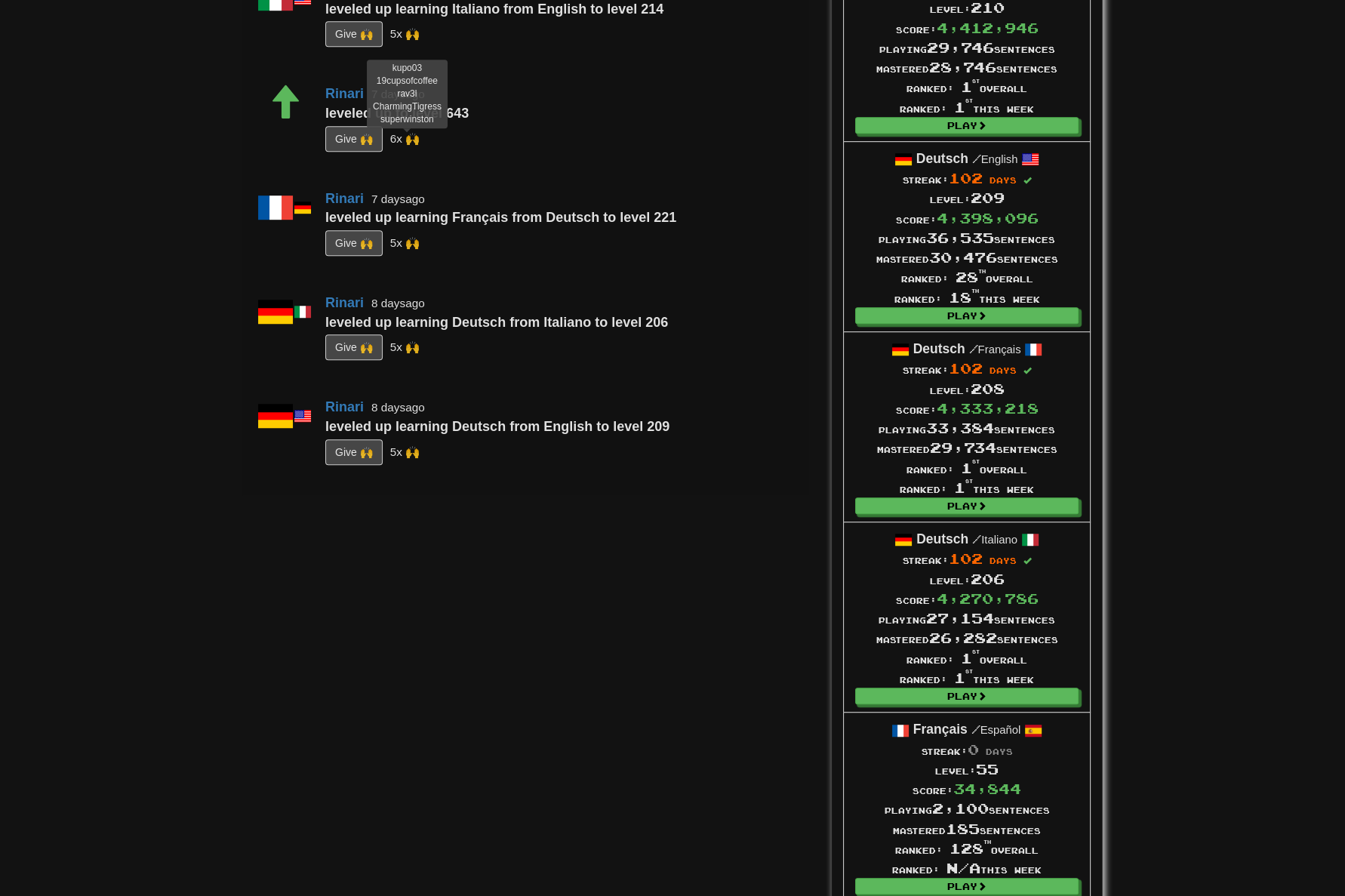 scroll, scrollTop: 137, scrollLeft: 0, axis: vertical 